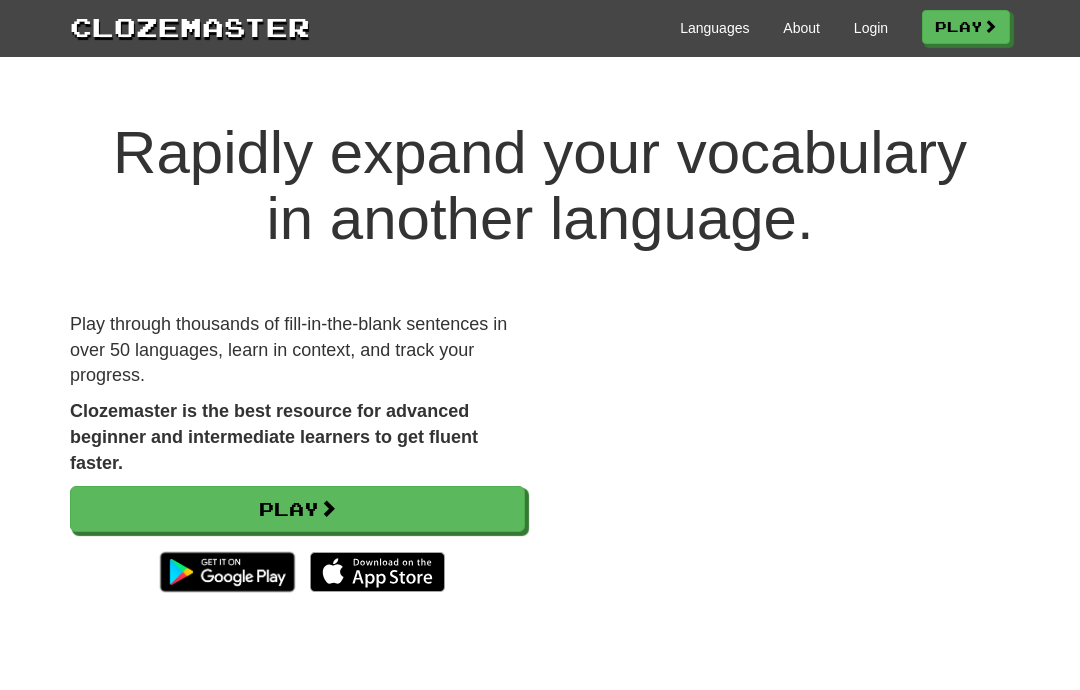 scroll, scrollTop: 0, scrollLeft: 0, axis: both 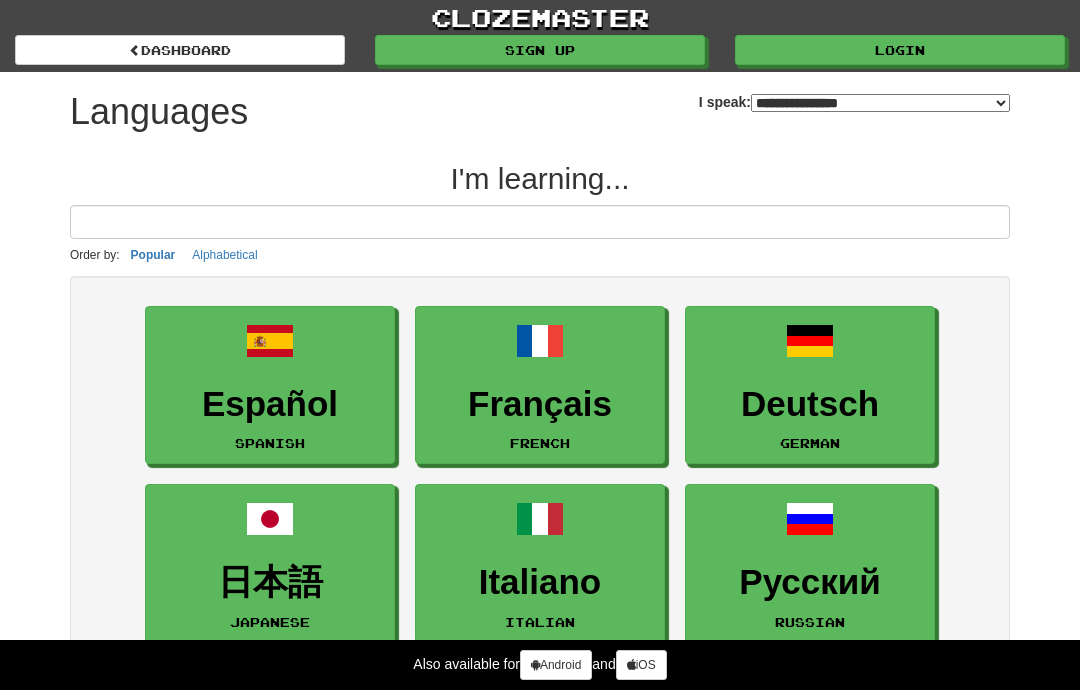 select on "*******" 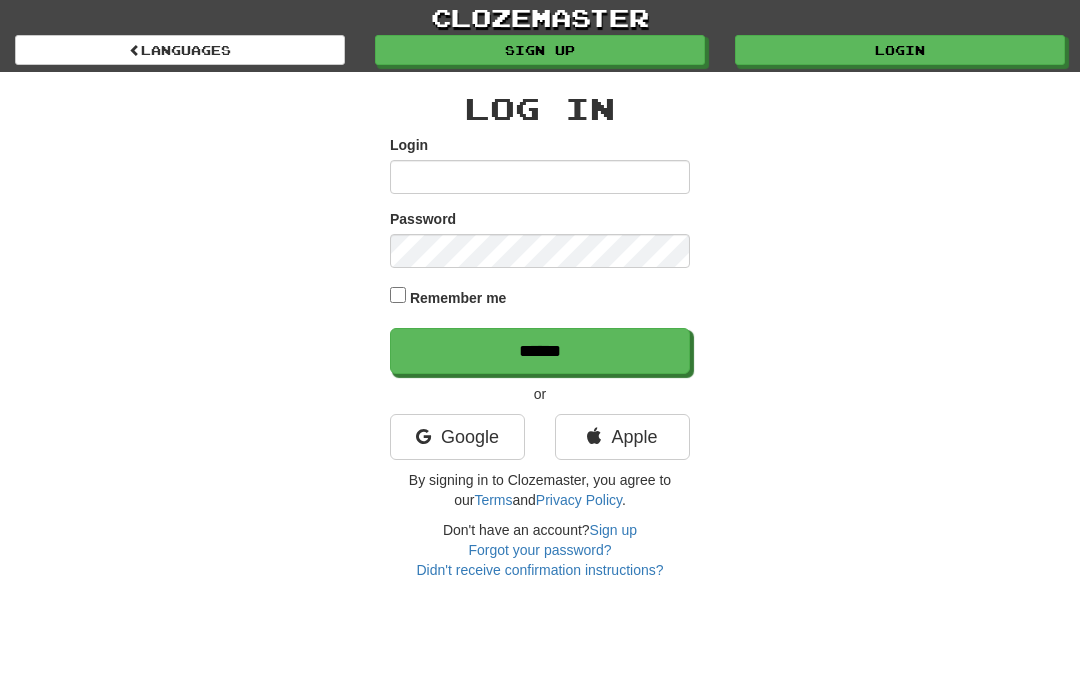 scroll, scrollTop: 0, scrollLeft: 0, axis: both 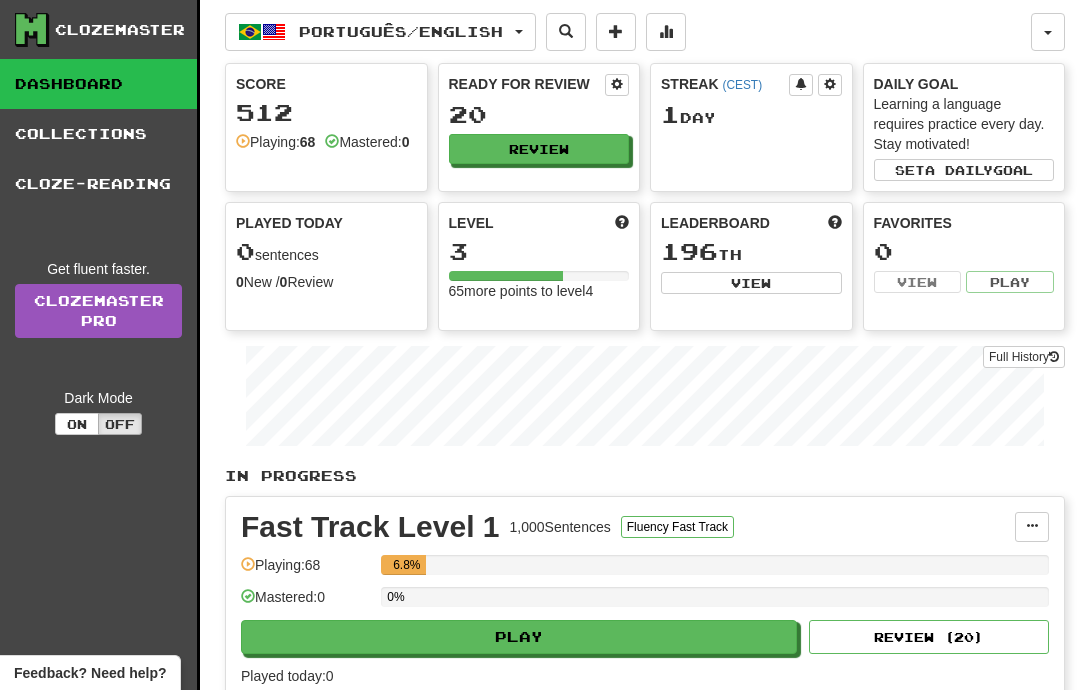click on "Play" at bounding box center (519, 637) 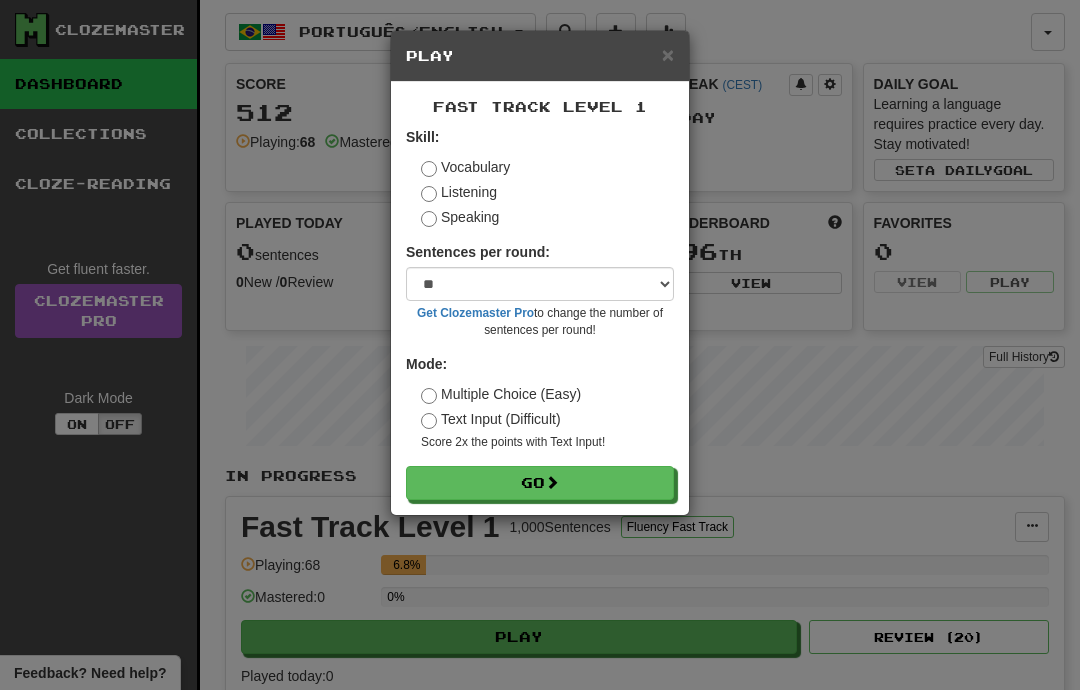 click on "Go" at bounding box center (540, 483) 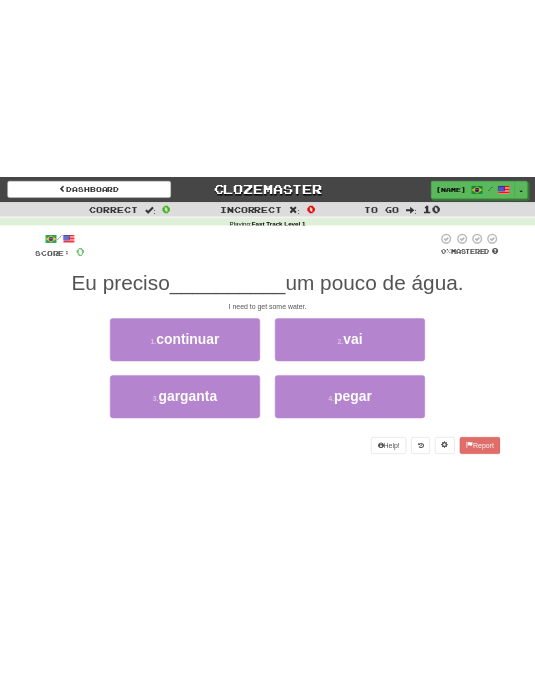 scroll, scrollTop: 0, scrollLeft: 0, axis: both 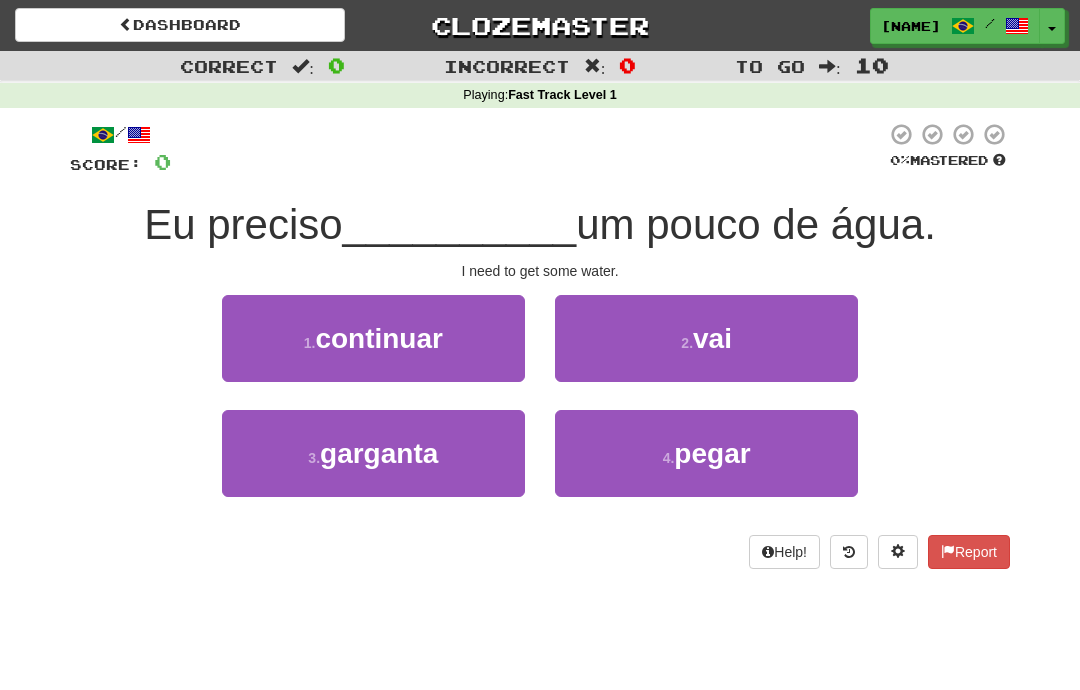 click on "pegar" at bounding box center [712, 453] 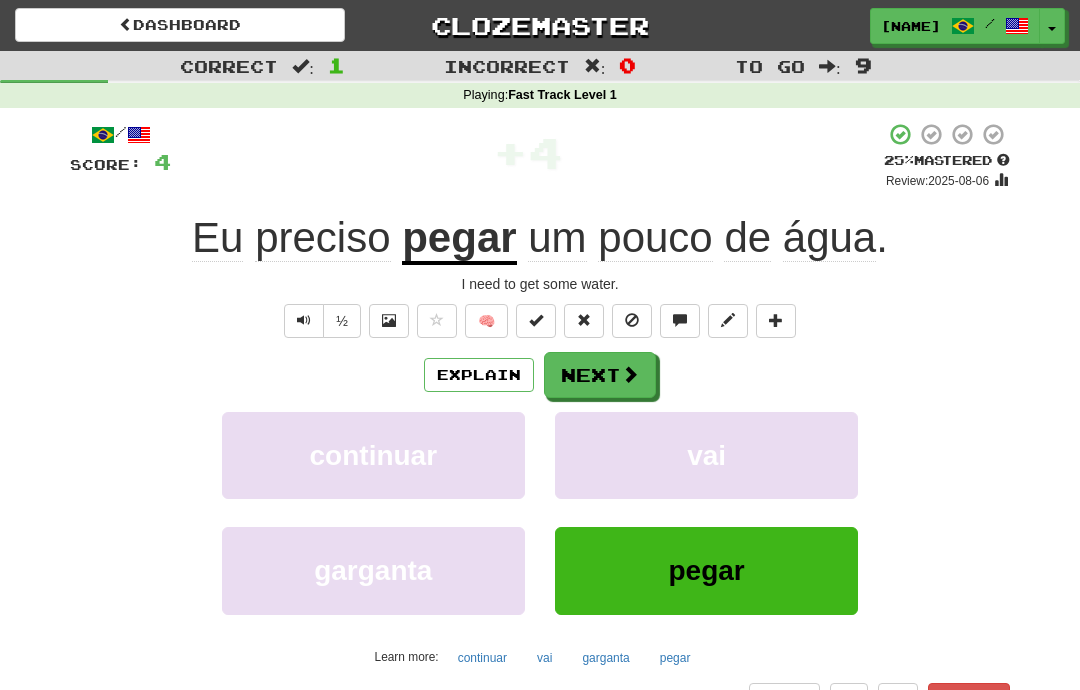 click on "Explain" at bounding box center (479, 375) 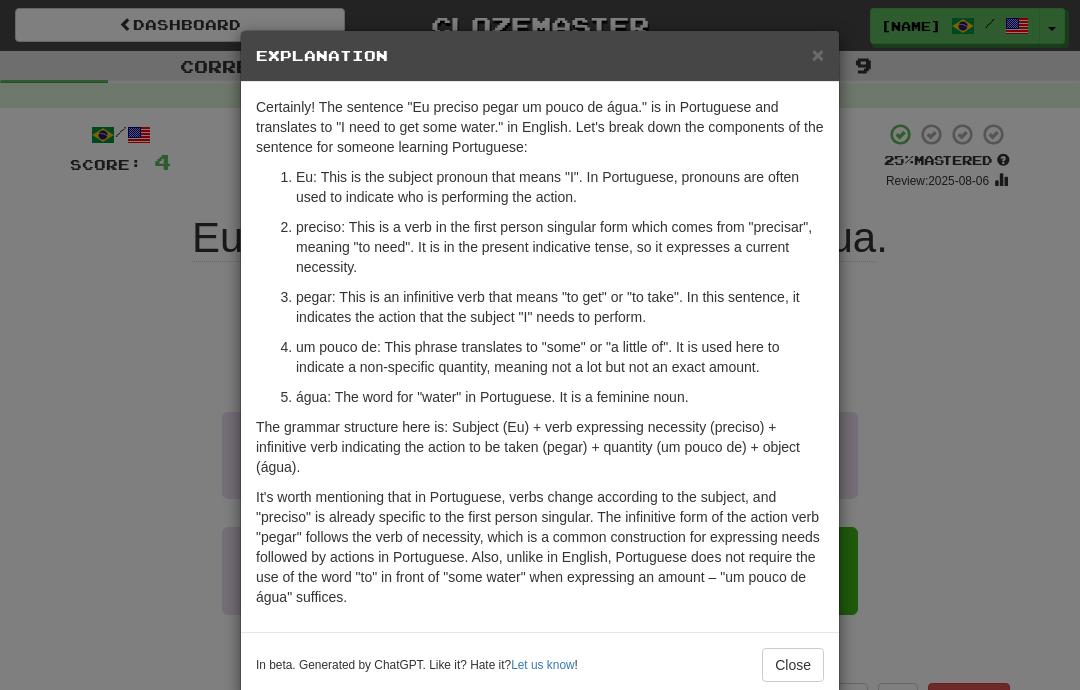 click on "× Explanation Certainly! The sentence "Eu preciso pegar um pouco de água." is in Portuguese and translates to "I need to get some water." in English. Let's break down the components of the sentence for someone learning Portuguese:
Eu: This is the subject pronoun that means "I". In Portuguese, pronouns are often used to indicate who is performing the action.
preciso: This is a verb in the first person singular form which comes from "precisar", meaning "to need". It is in the present indicative tense, so it expresses a current necessity.
pegar: This is an infinitive verb that means "to get" or "to take". In this sentence, it indicates the action that the subject "I" needs to perform.
um pouco de: This phrase translates to "some" or "a little of". It is used here to indicate a non-specific quantity, meaning not a lot but not an exact amount.
água: The word for "water" in Portuguese. It is a feminine noun.
In beta. Generated by ChatGPT. Like it? Hate it?  Let us know !" at bounding box center (540, 345) 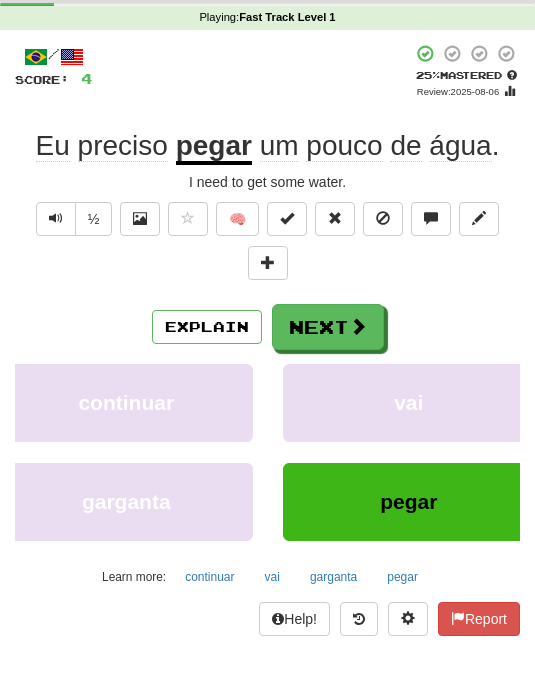 scroll, scrollTop: 65, scrollLeft: 0, axis: vertical 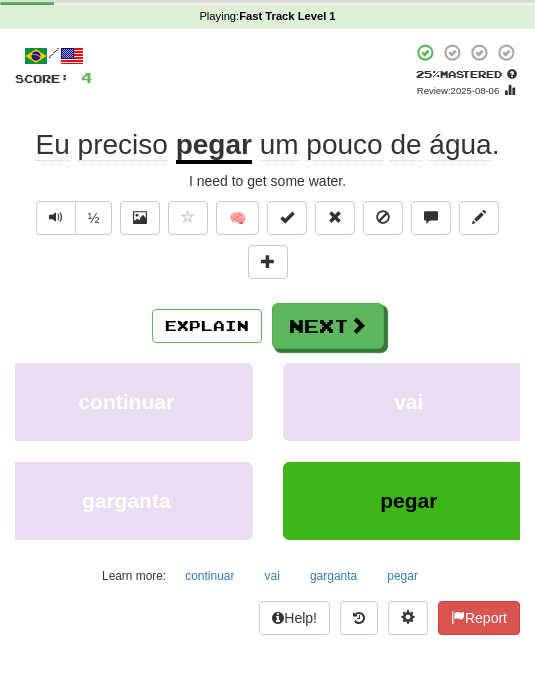 click on "Next" at bounding box center [328, 326] 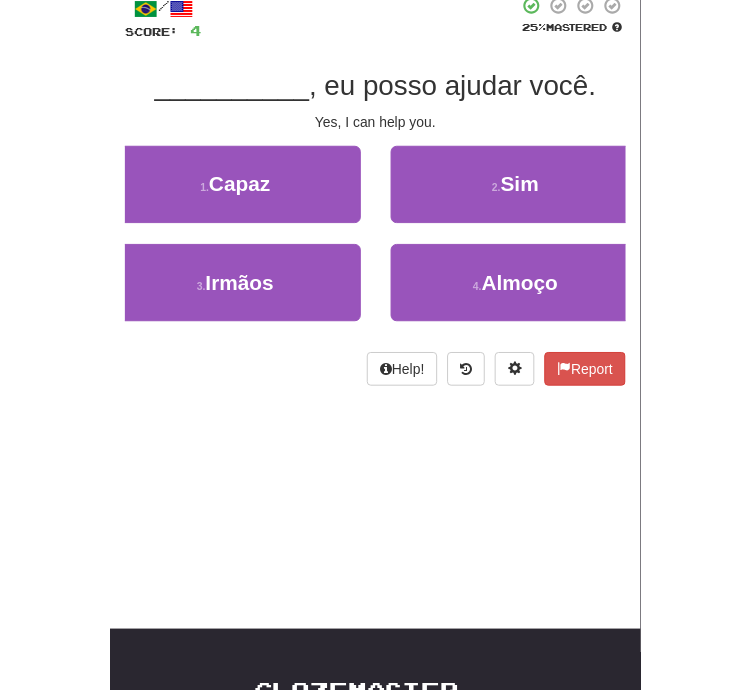 scroll, scrollTop: 112, scrollLeft: 0, axis: vertical 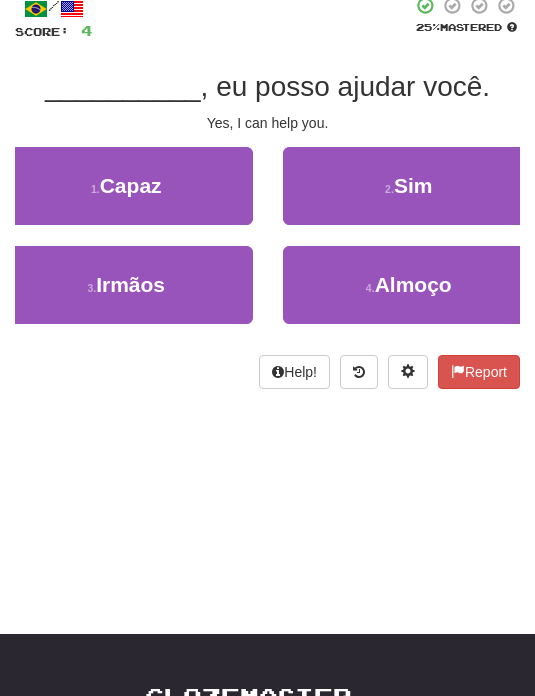 click on "Sim" at bounding box center (413, 185) 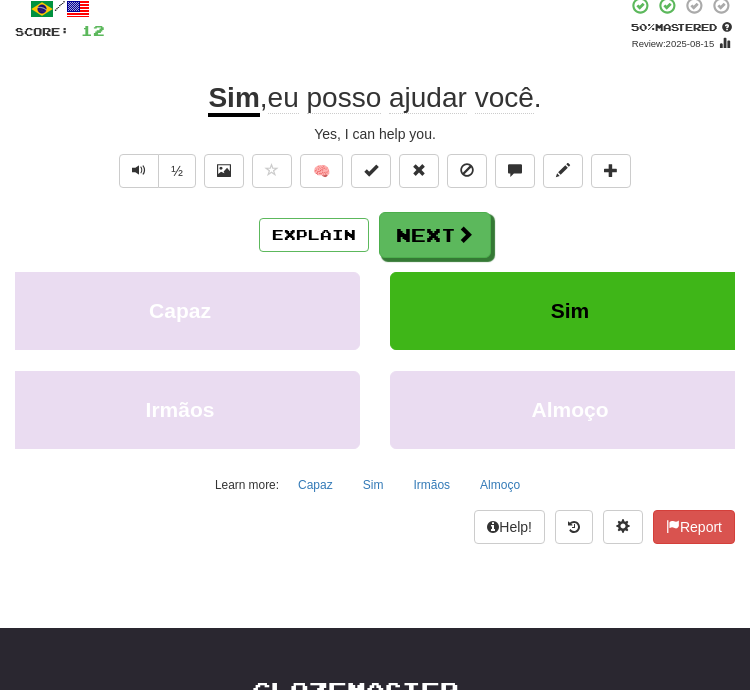 click on "Explain" at bounding box center [314, 235] 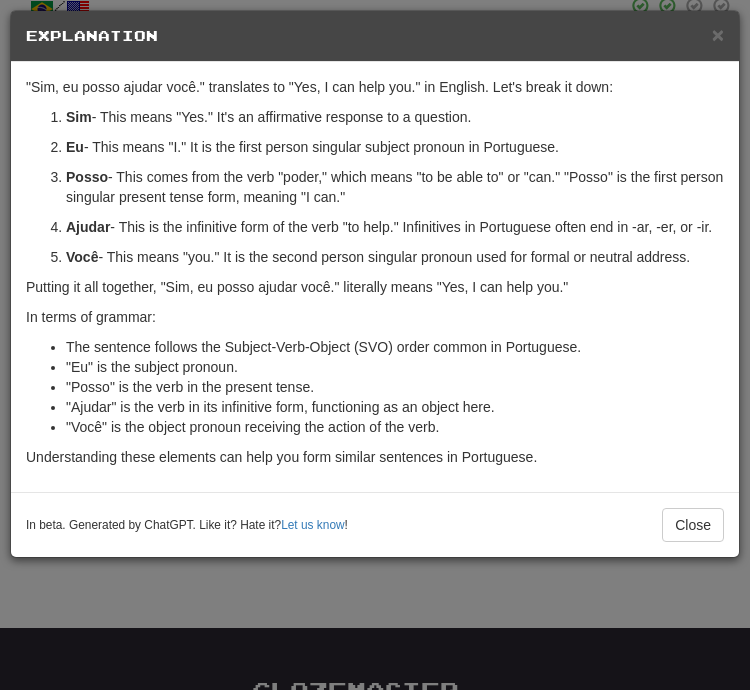 click on "Explanation" at bounding box center (375, 36) 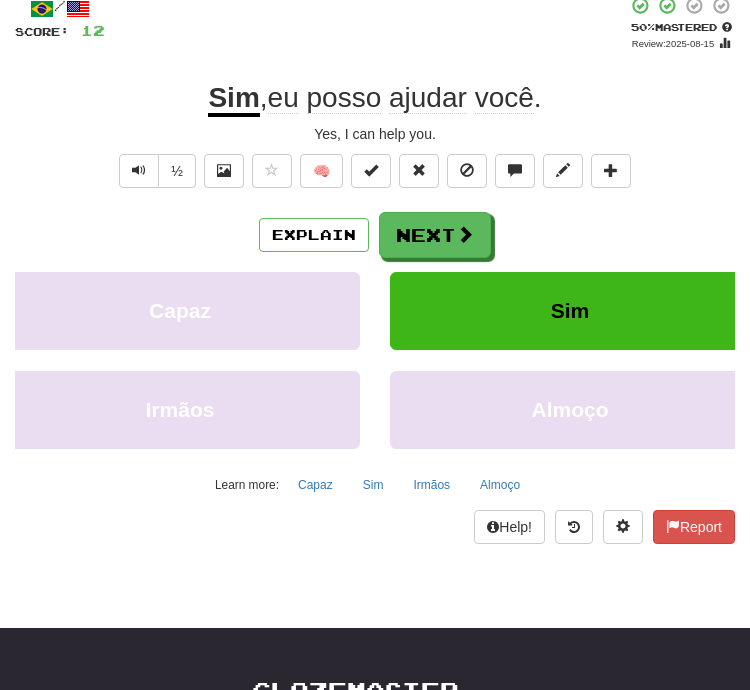 click at bounding box center (465, 234) 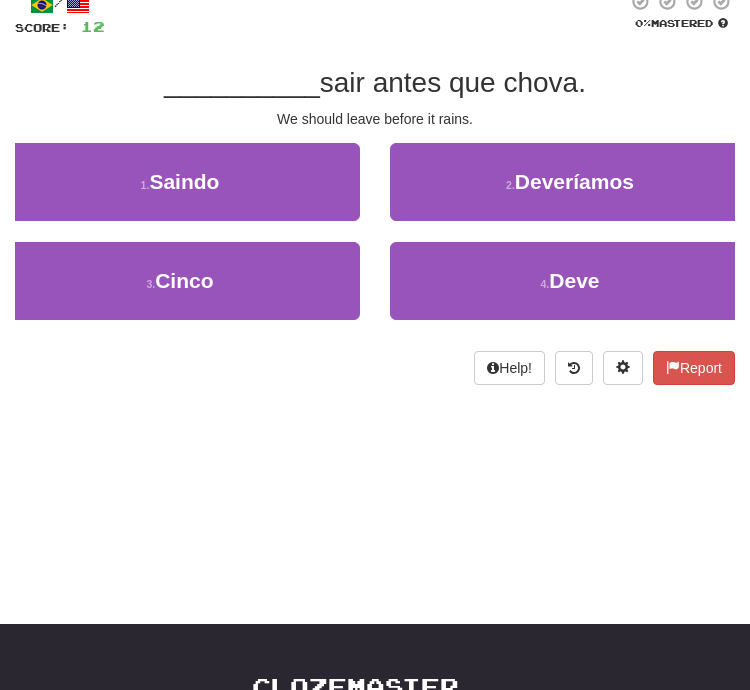 scroll, scrollTop: 116, scrollLeft: 0, axis: vertical 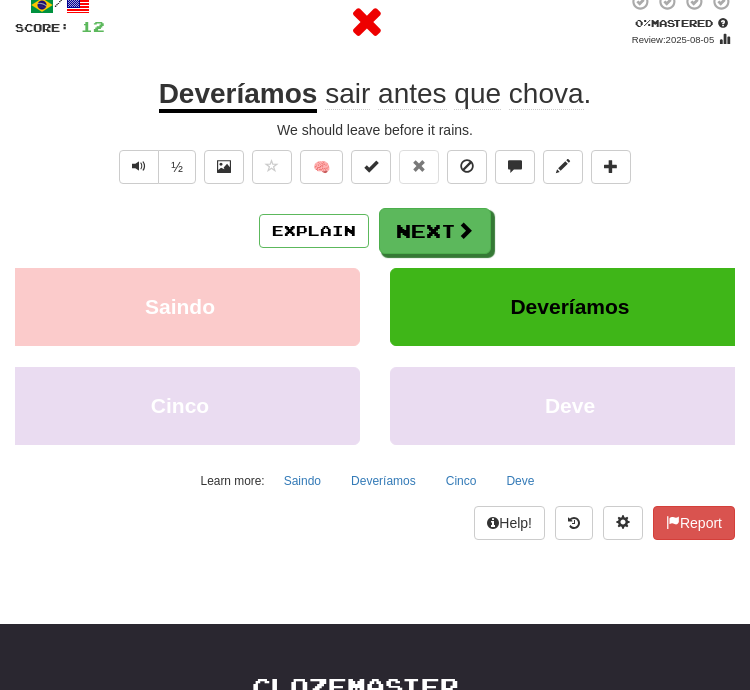 click on "Explain" at bounding box center (314, 231) 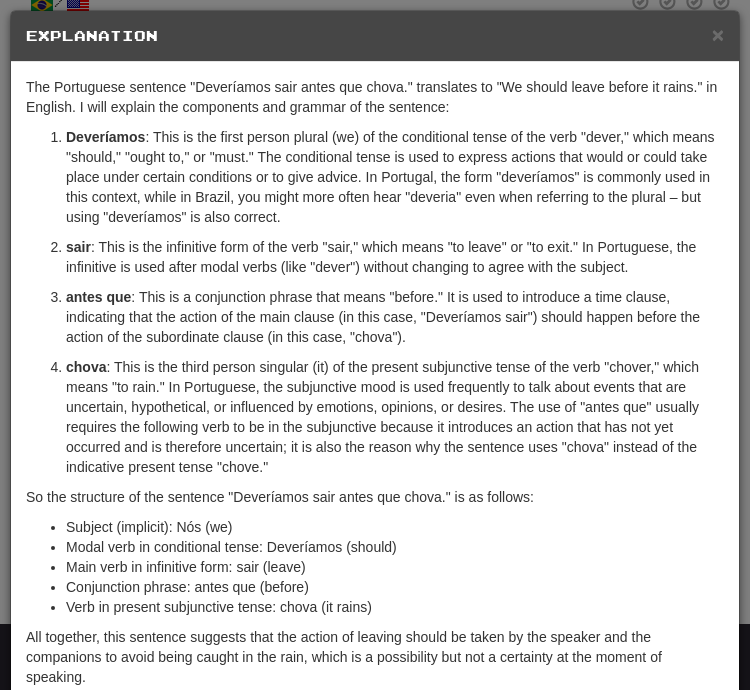 click on "×" at bounding box center (718, 34) 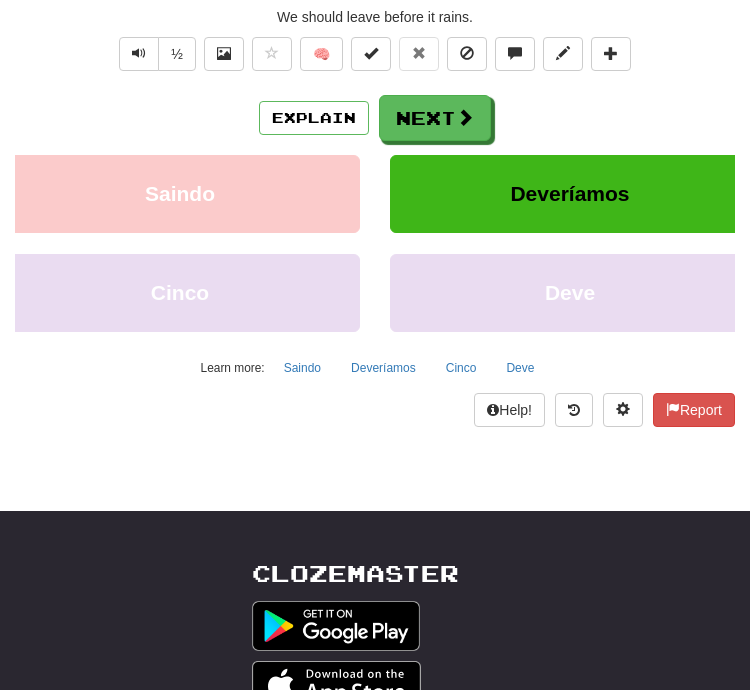 scroll, scrollTop: 209, scrollLeft: 0, axis: vertical 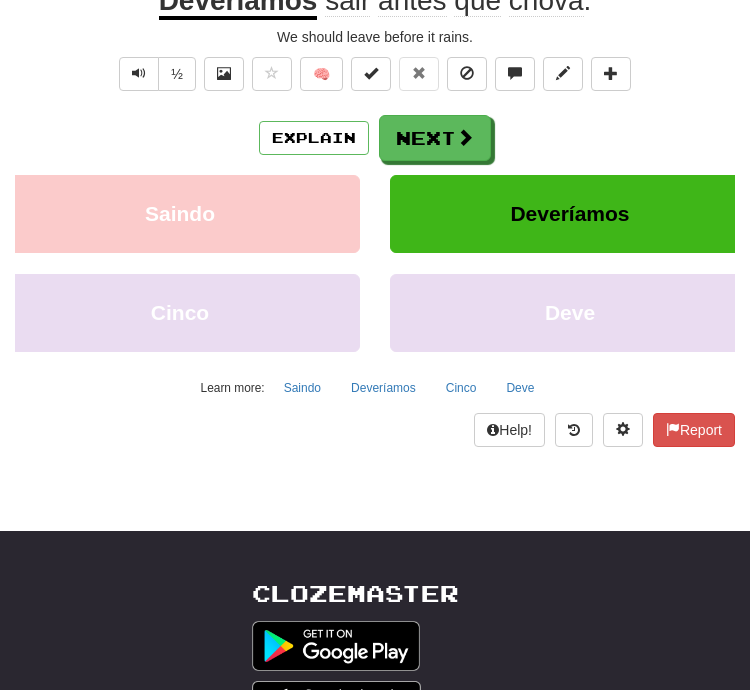 click on "Explain" at bounding box center (314, 138) 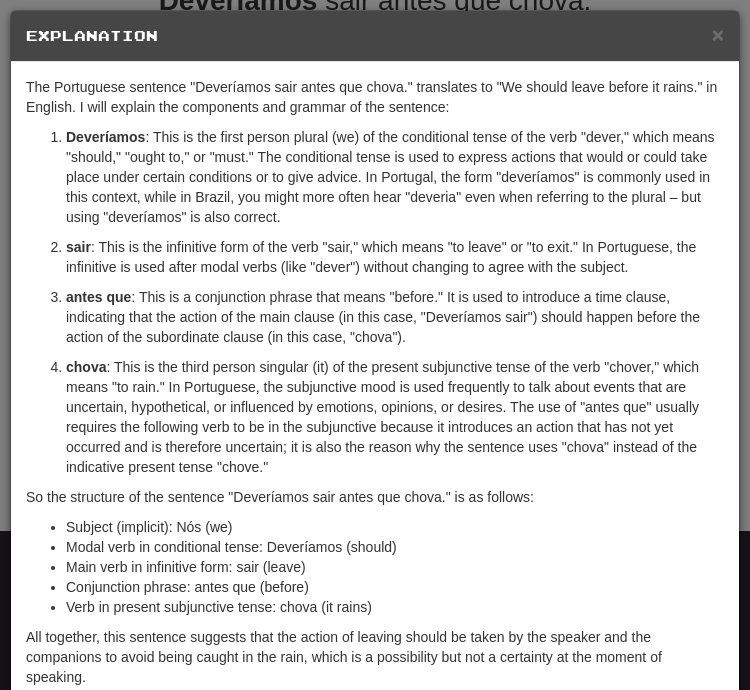 click on "× Explanation" at bounding box center [375, 36] 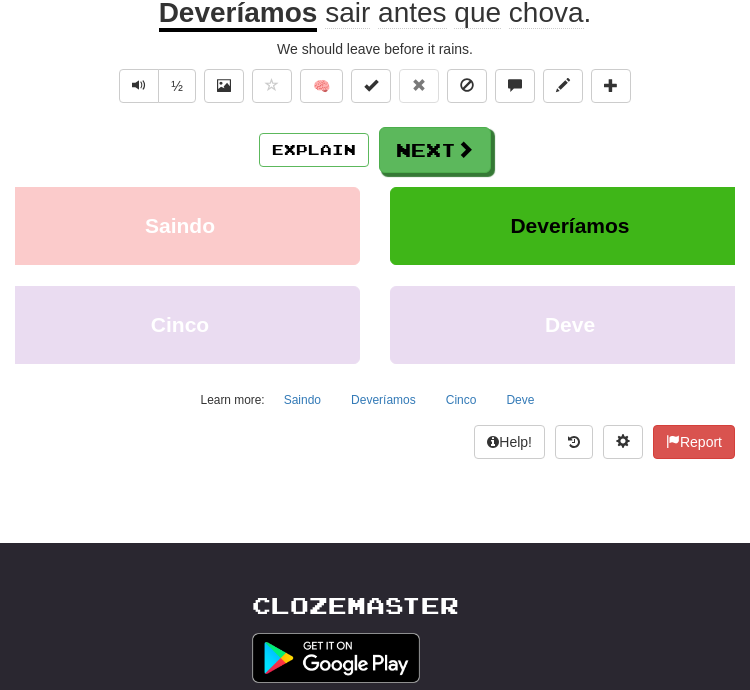 scroll, scrollTop: 106, scrollLeft: 0, axis: vertical 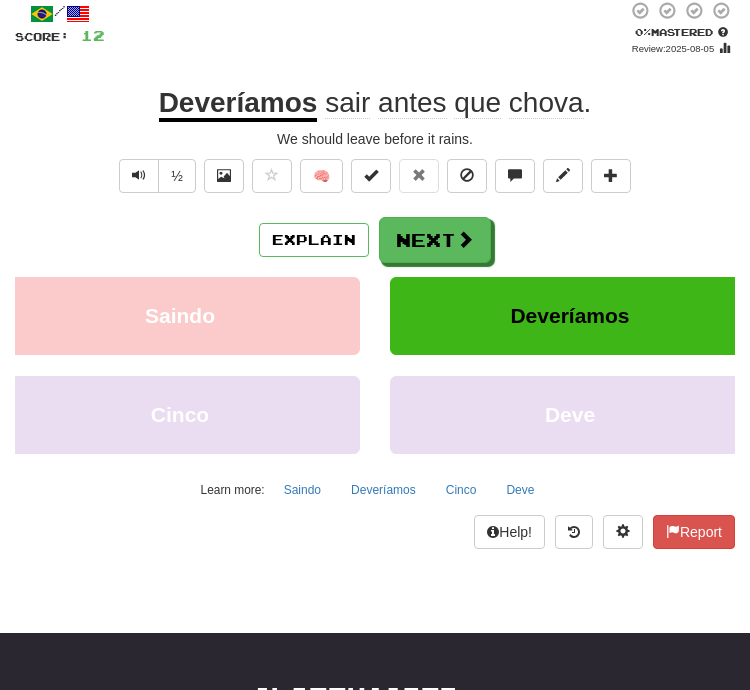 click on "Explain" at bounding box center [314, 241] 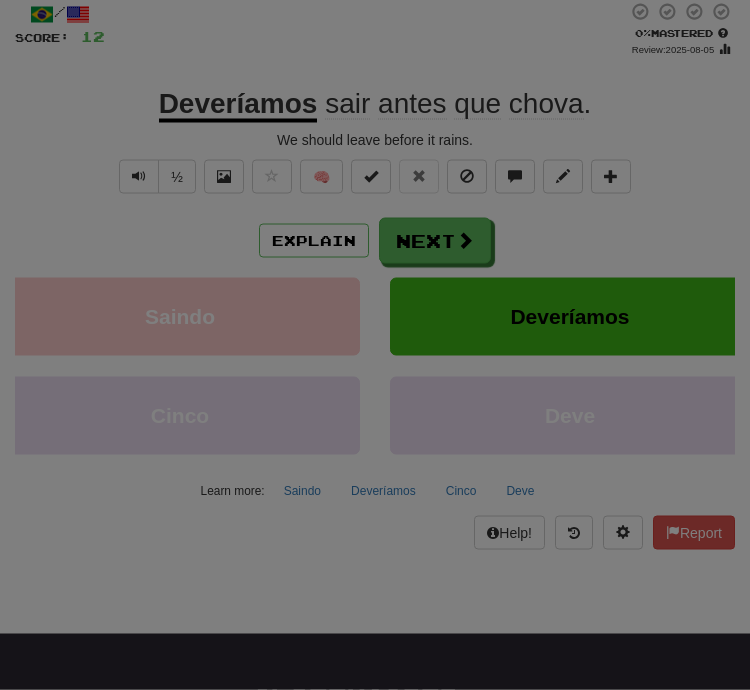 scroll, scrollTop: 107, scrollLeft: 0, axis: vertical 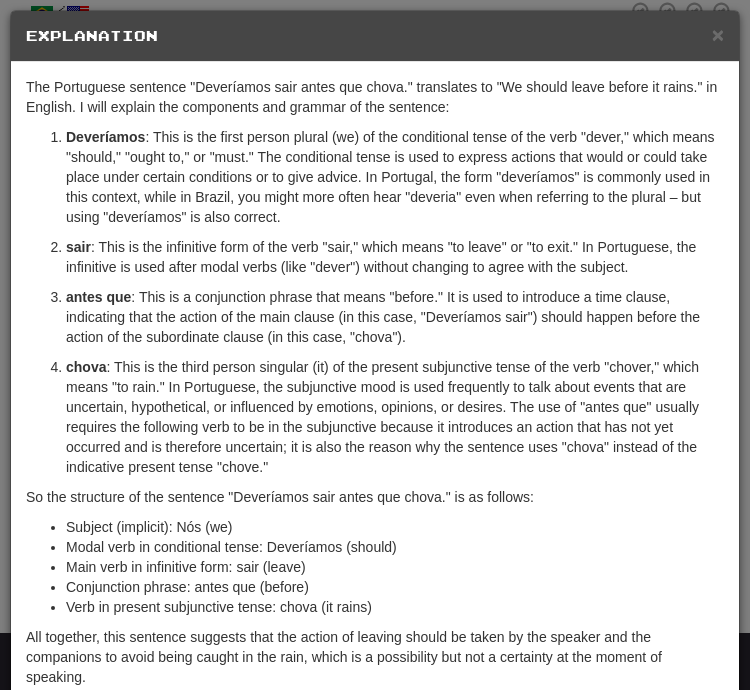 click on "×" at bounding box center [718, 34] 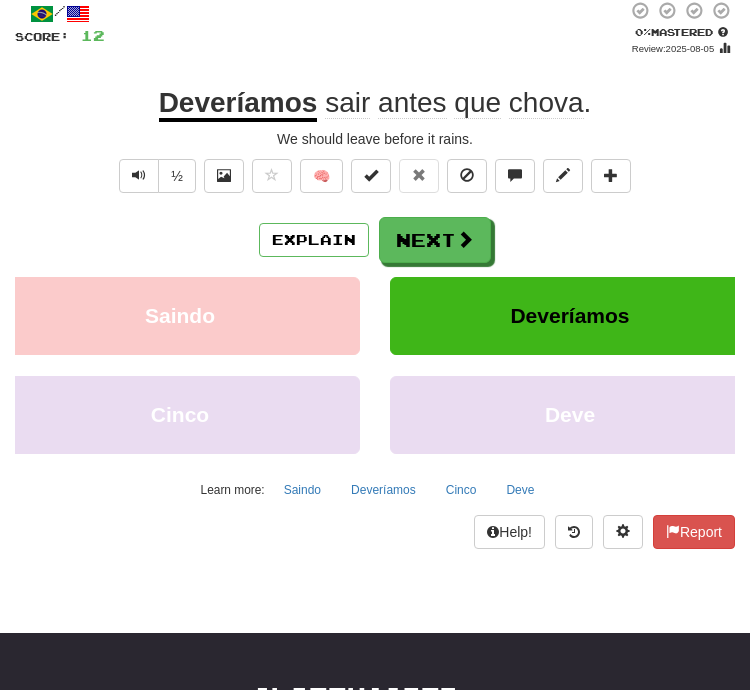 click at bounding box center [139, 175] 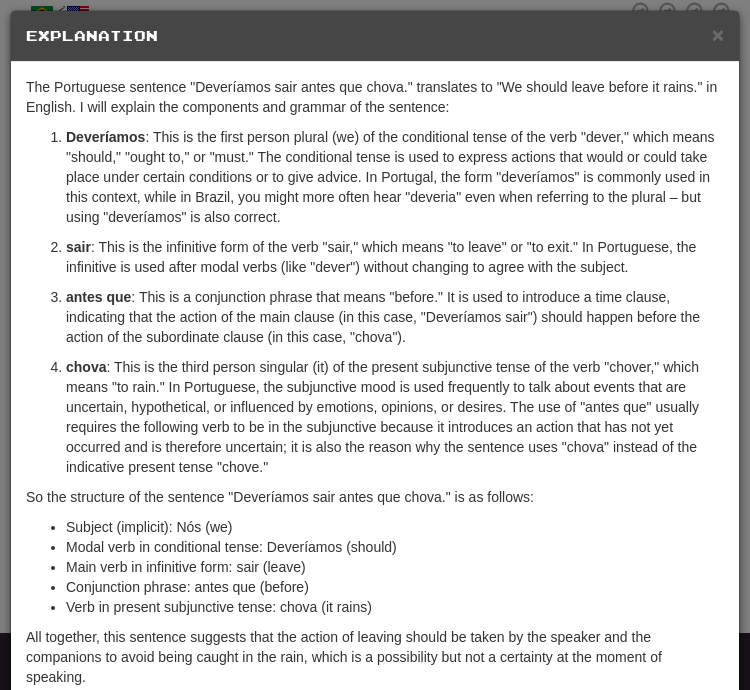 scroll, scrollTop: 0, scrollLeft: 0, axis: both 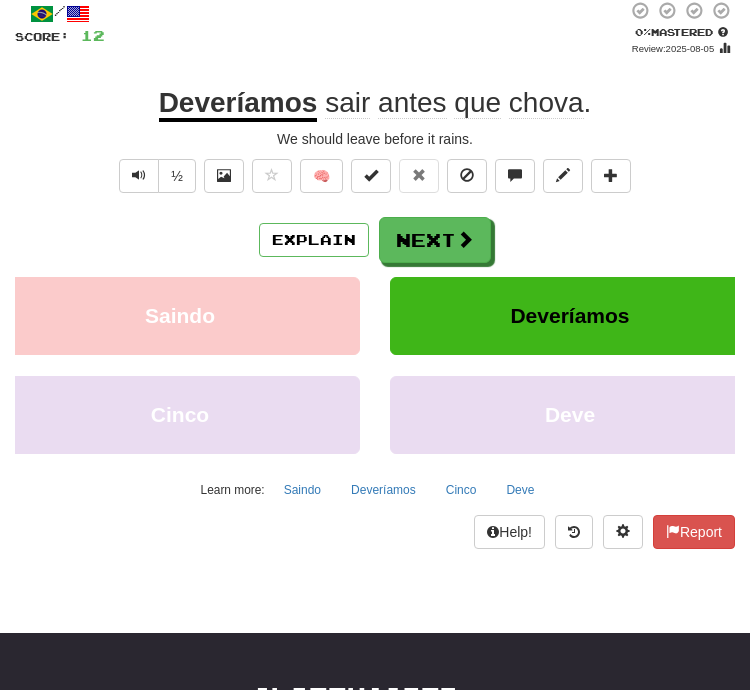 click at bounding box center [465, 239] 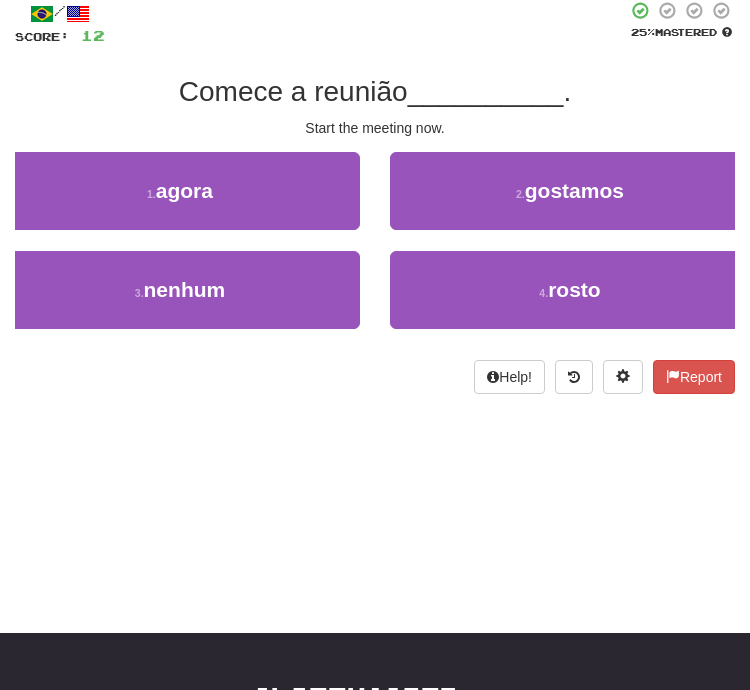 click on "1 .  agora" at bounding box center (180, 191) 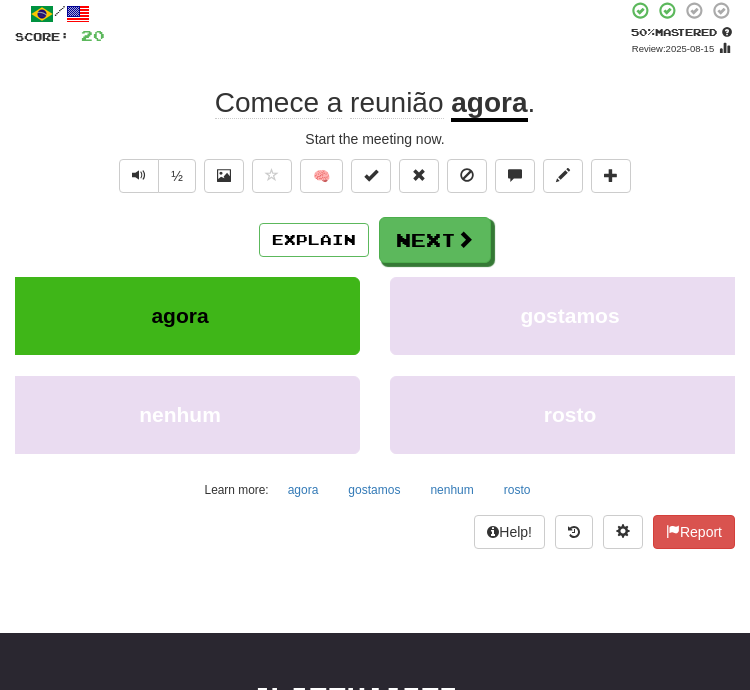 click on "Next" at bounding box center [435, 240] 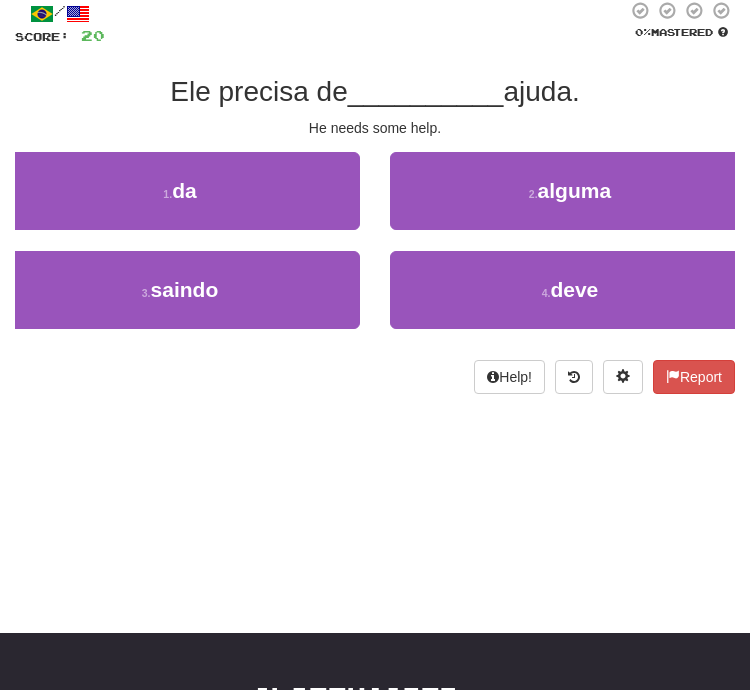 scroll, scrollTop: 100, scrollLeft: 0, axis: vertical 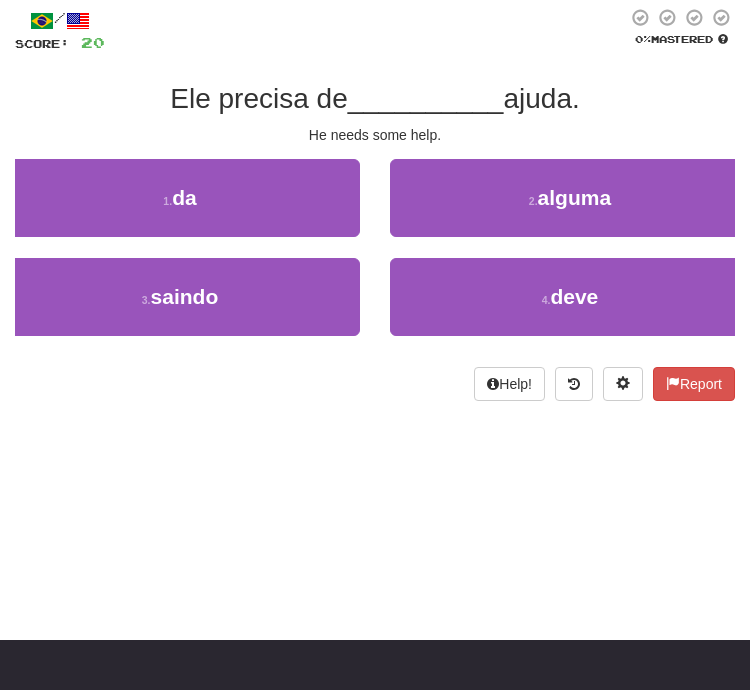 click on "2 .  alguma" at bounding box center [570, 198] 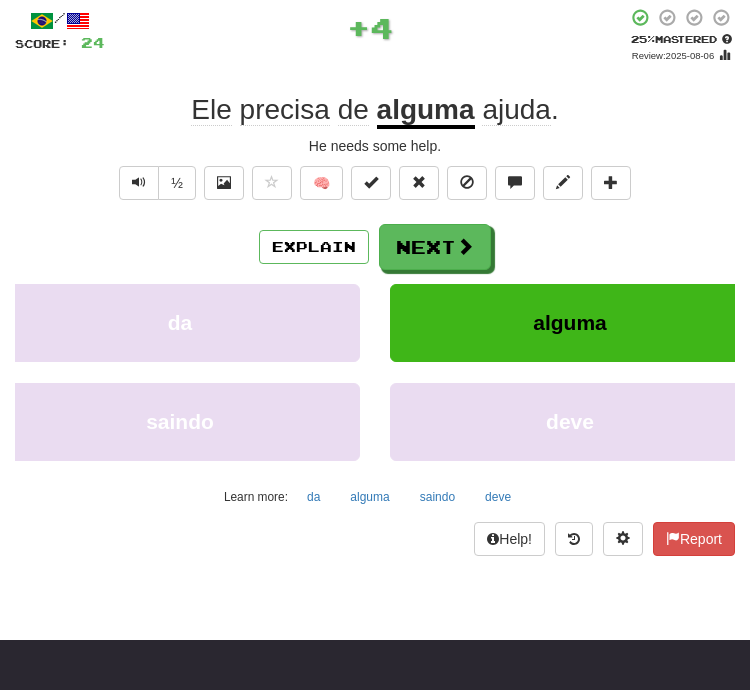 click on "Explain" at bounding box center [314, 247] 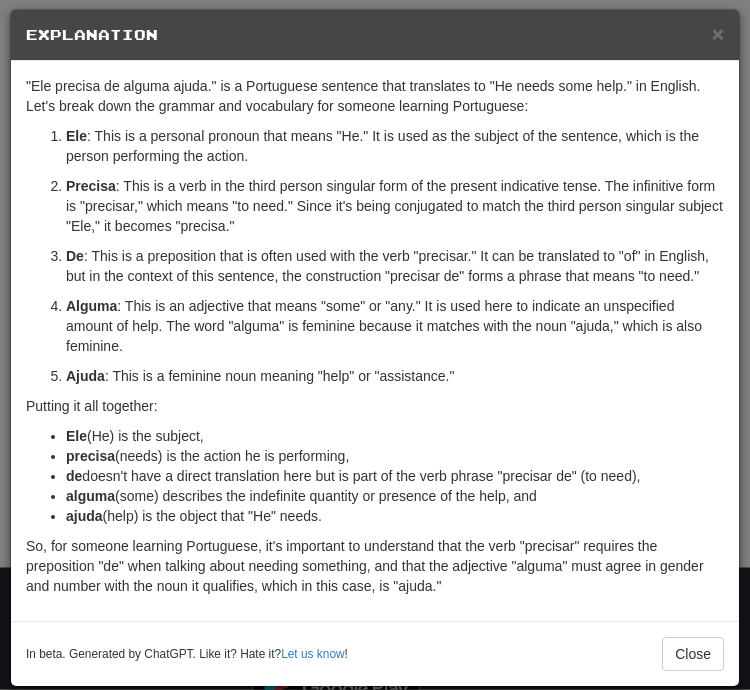 scroll, scrollTop: 173, scrollLeft: 0, axis: vertical 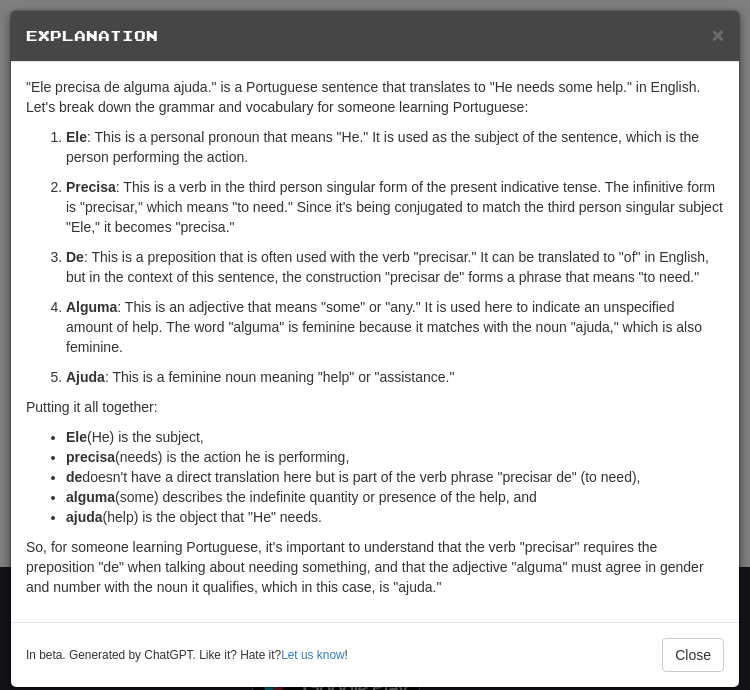 click on "× Explanation" at bounding box center [375, 36] 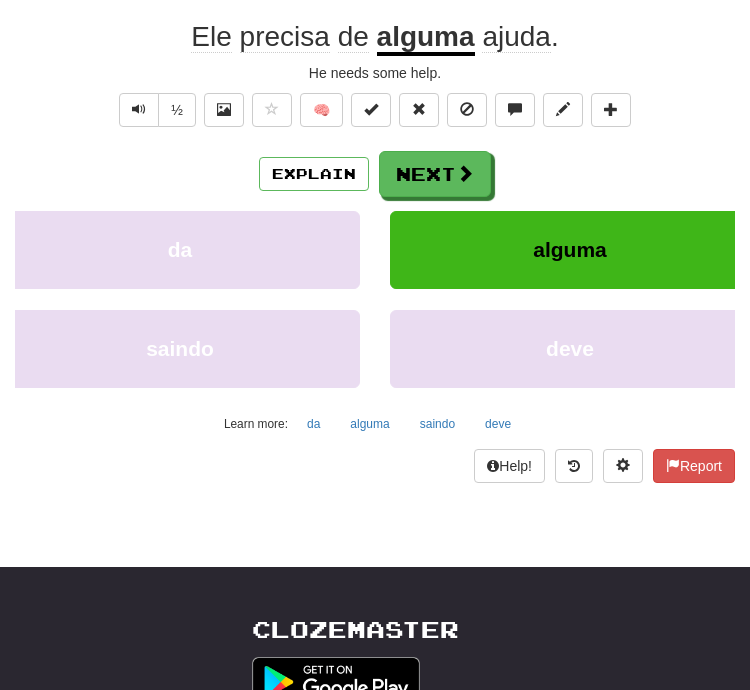 click on "Next" at bounding box center [435, 174] 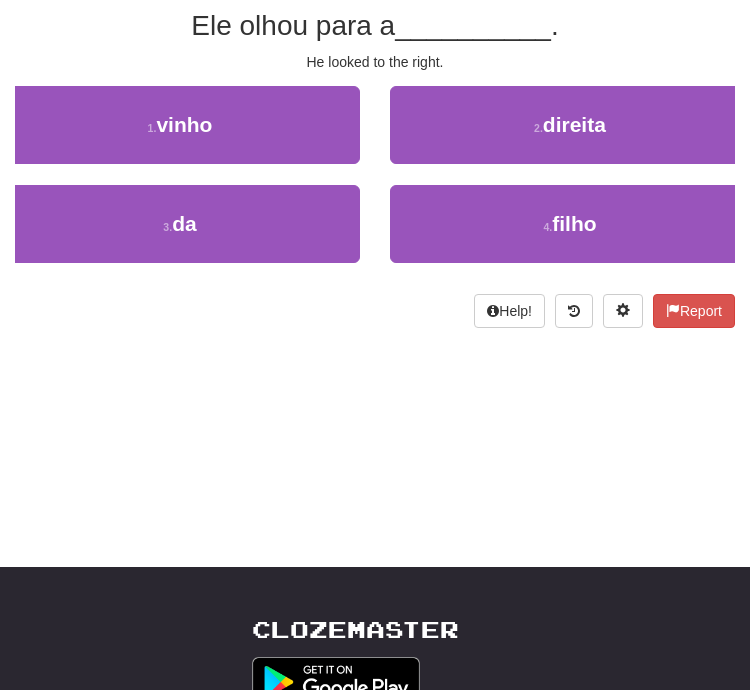 click on "2 .  direita" at bounding box center [570, 125] 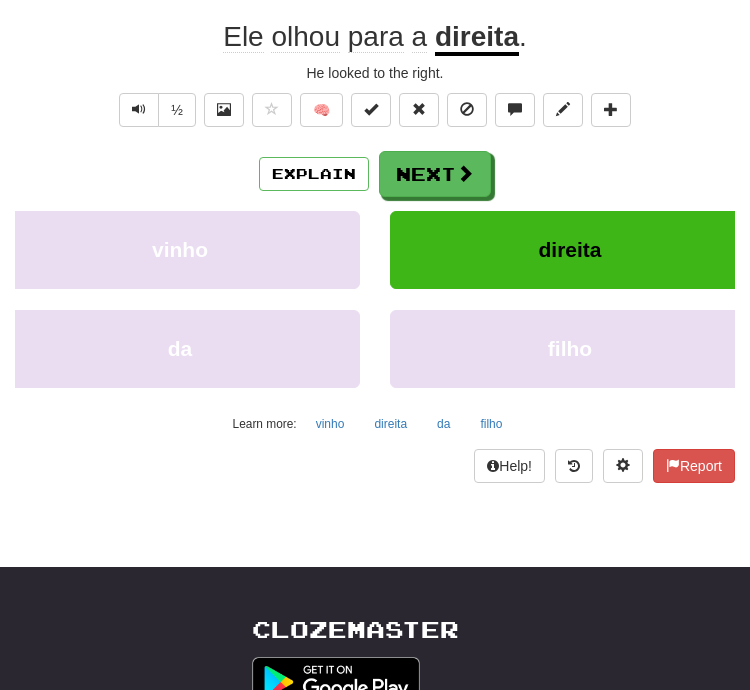 click on "Explain" at bounding box center [314, 174] 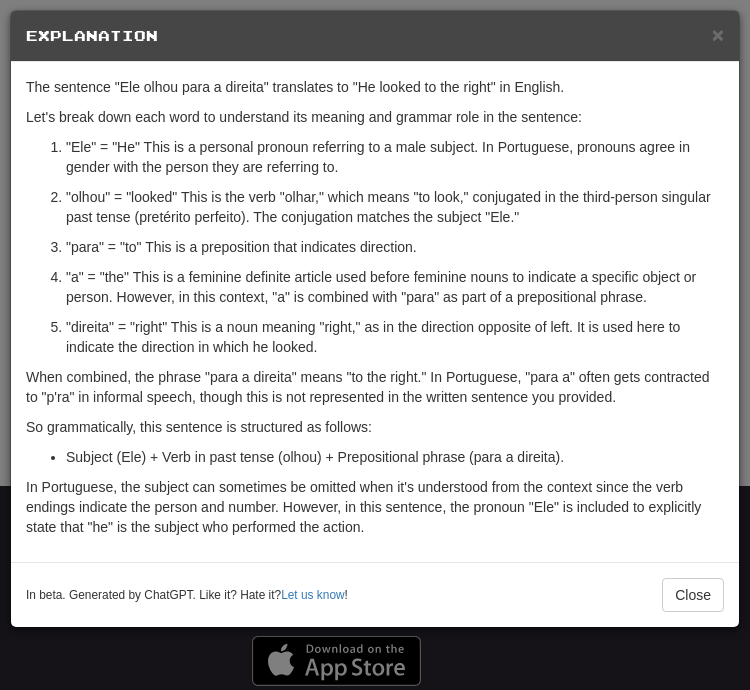 scroll, scrollTop: 254, scrollLeft: 0, axis: vertical 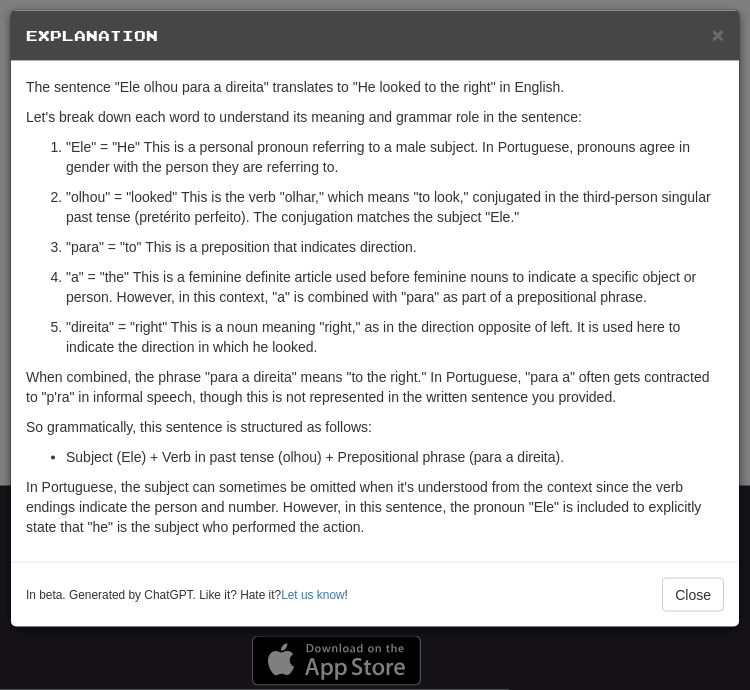 click on "×" at bounding box center (718, 34) 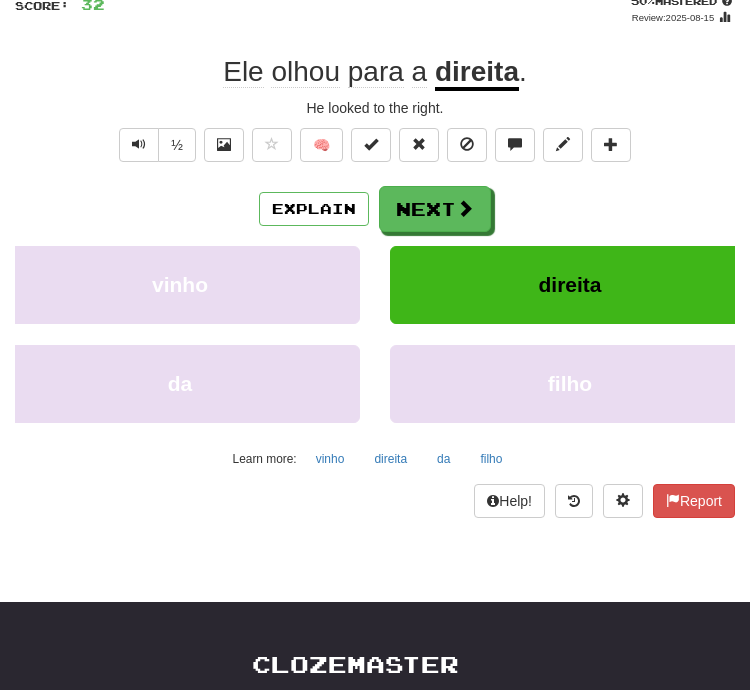 scroll, scrollTop: 136, scrollLeft: 0, axis: vertical 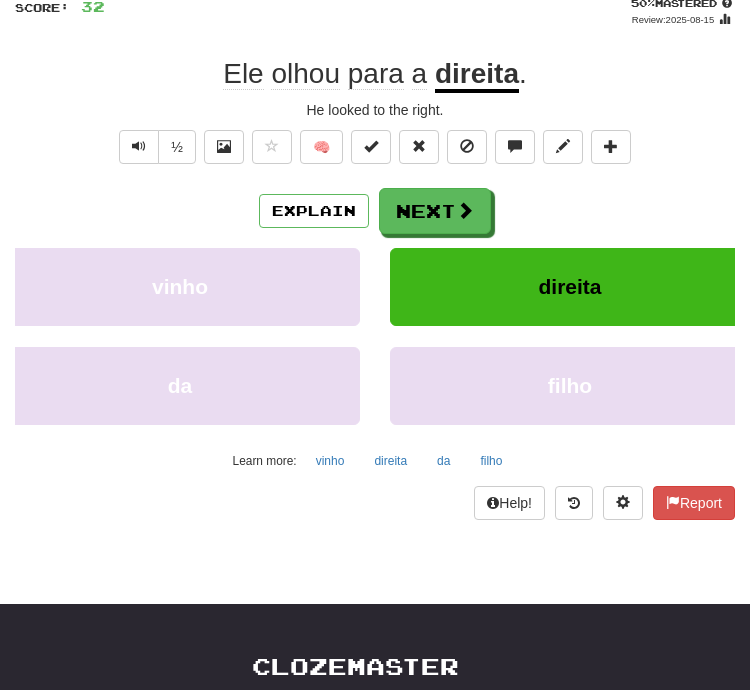 click on "Next" at bounding box center [435, 211] 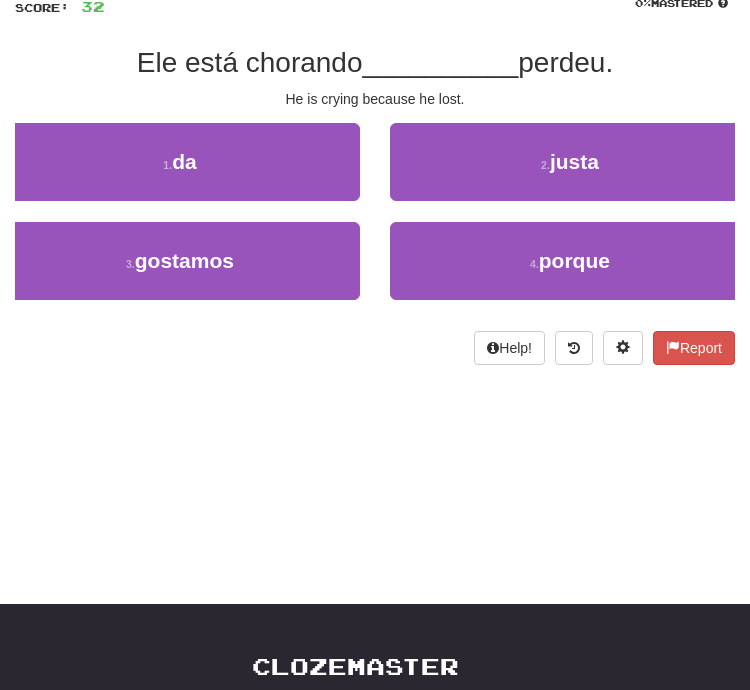 click on "4 .  porque" at bounding box center (570, 261) 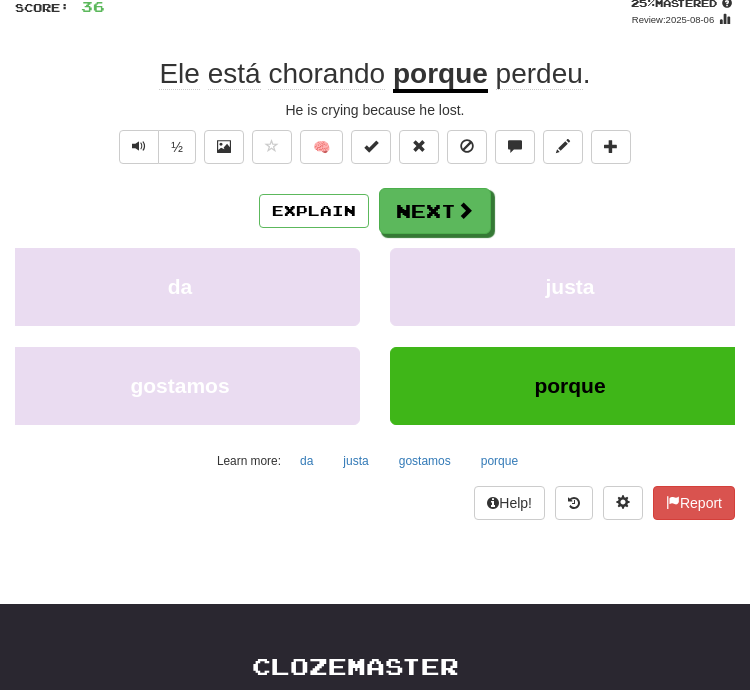 click on "Explain" at bounding box center (314, 211) 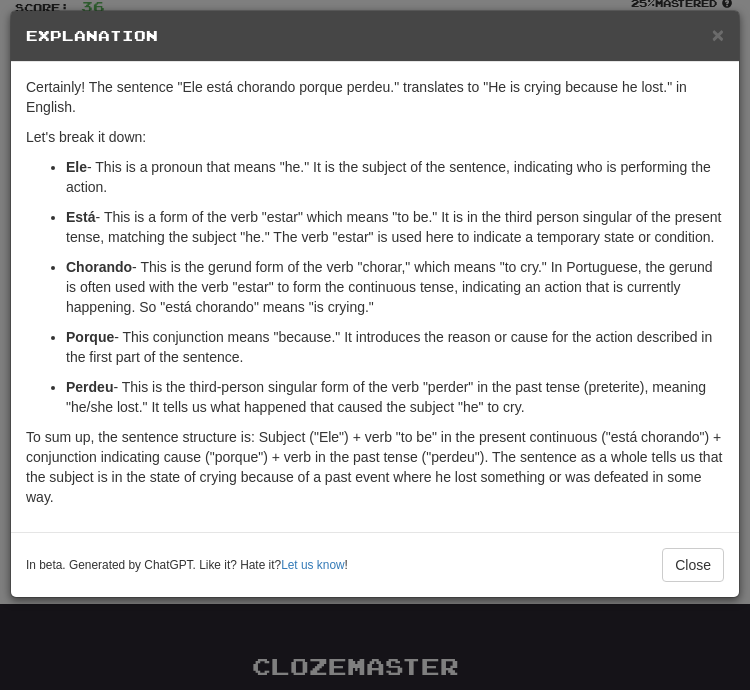 click on "×" at bounding box center [718, 34] 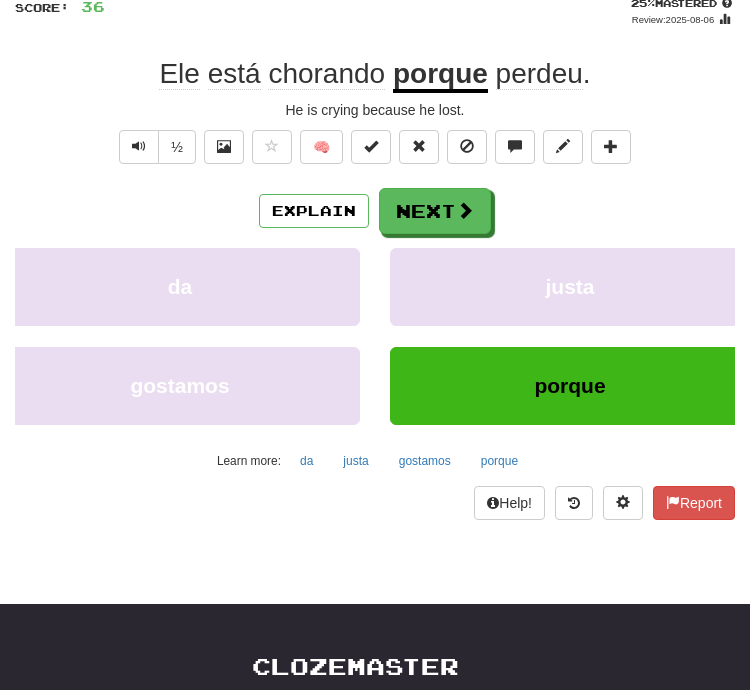 click at bounding box center [465, 210] 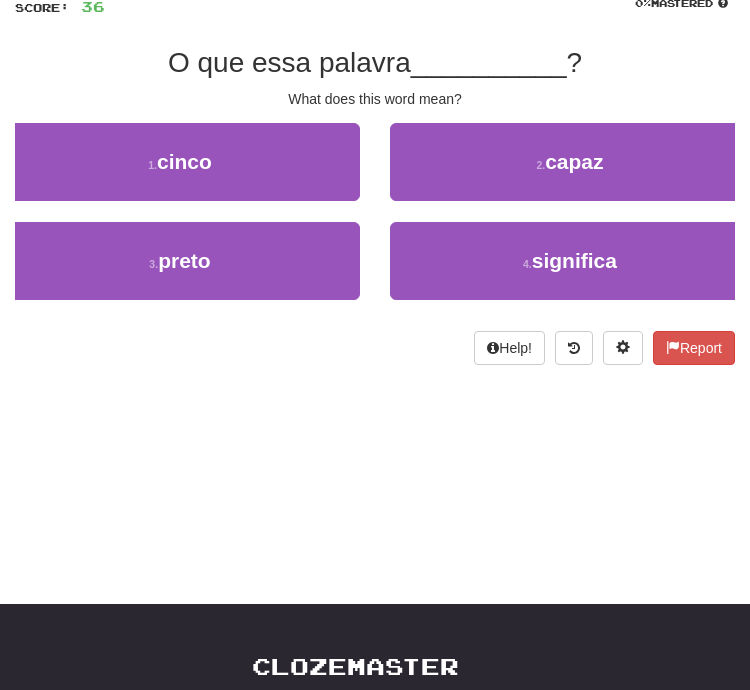 click on "4 .  significa" at bounding box center [570, 261] 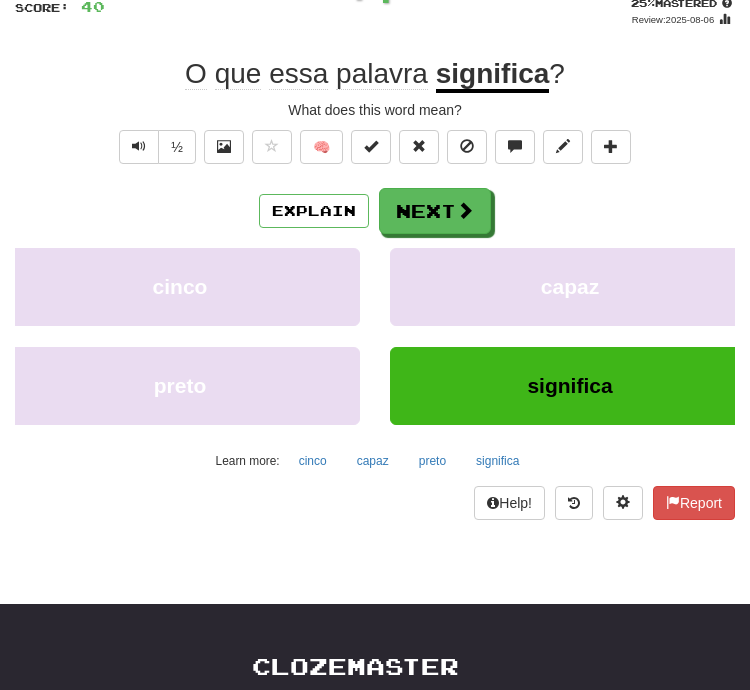 click on "Explain" at bounding box center (314, 211) 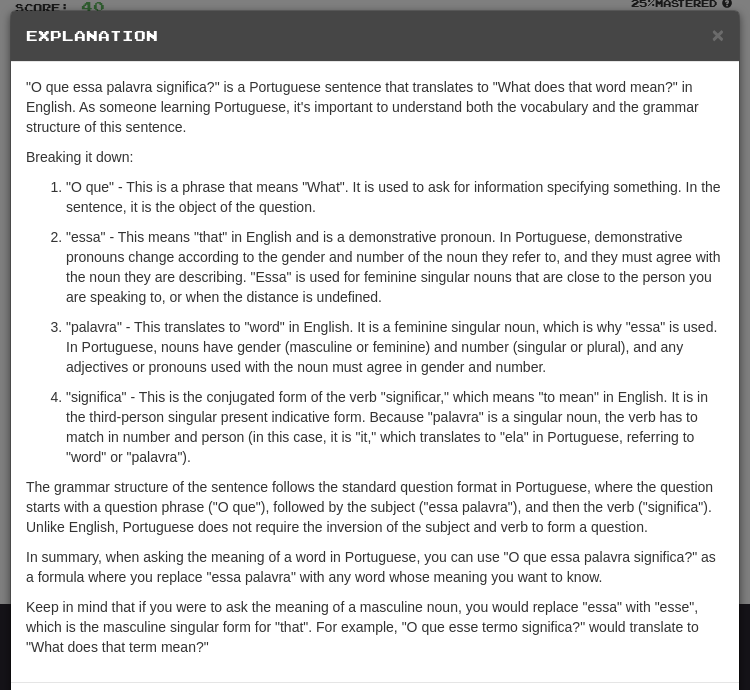 click on "× Explanation" at bounding box center [375, 36] 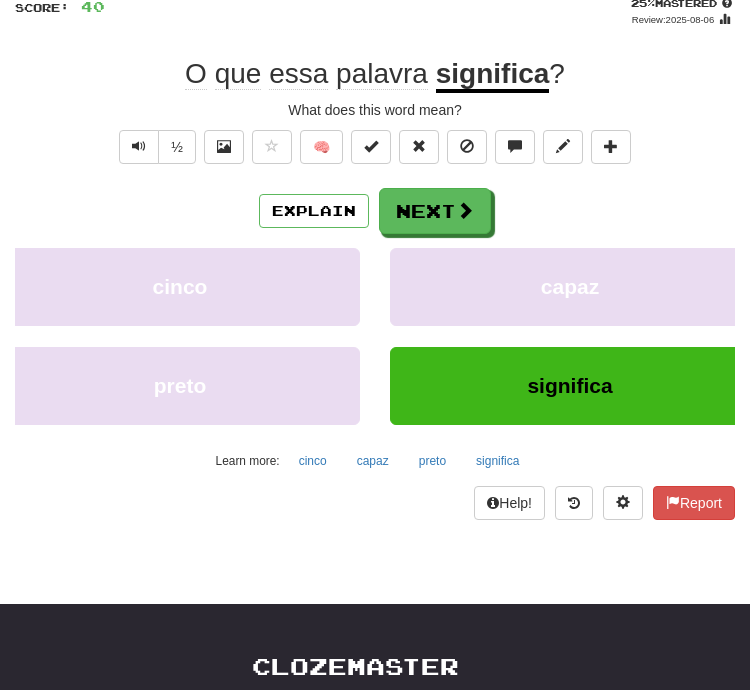 click on "Next" at bounding box center (435, 211) 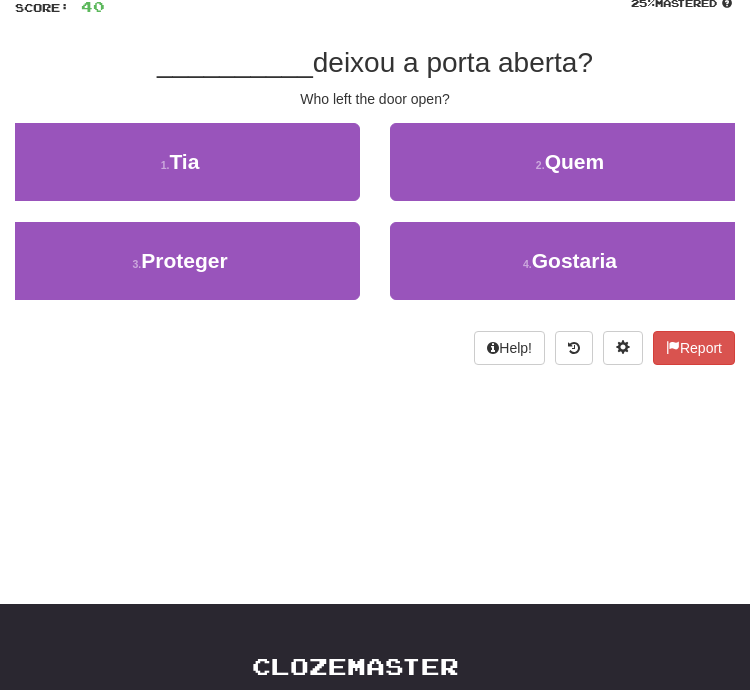 click on "2 .  Quem" at bounding box center [570, 162] 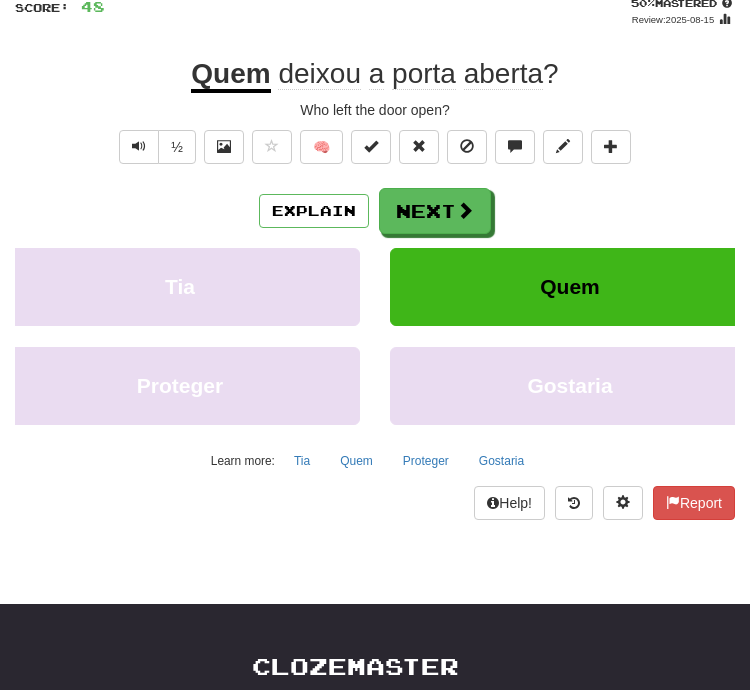 click at bounding box center (465, 210) 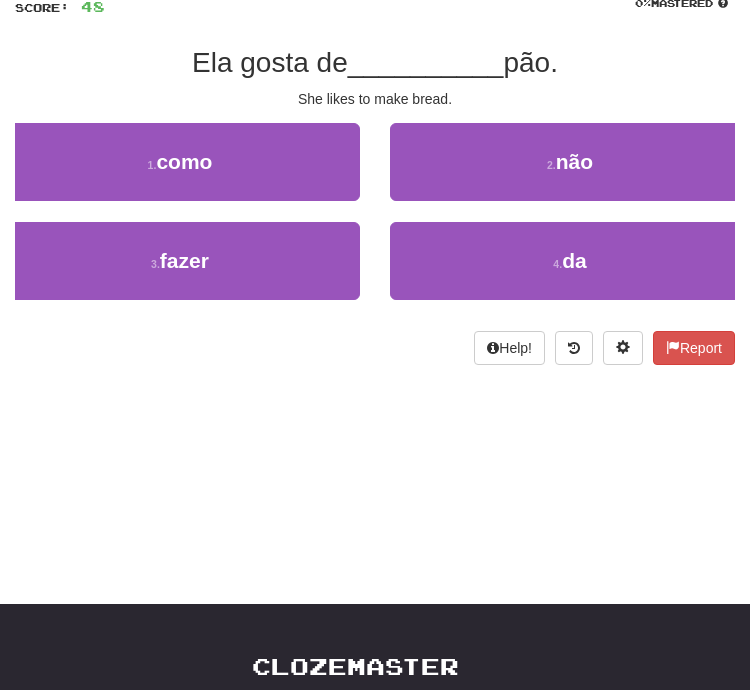 click on "3 .  fazer" at bounding box center (180, 261) 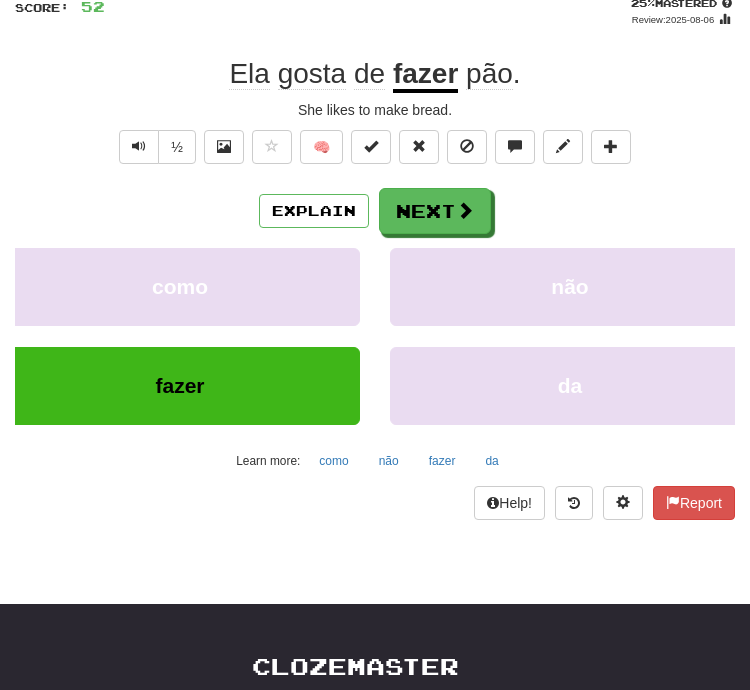 click on "Next" at bounding box center (435, 211) 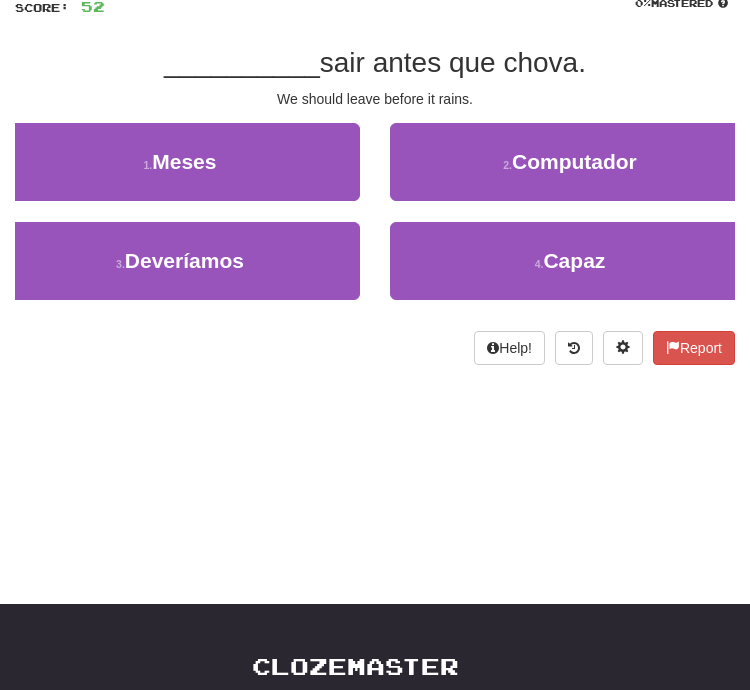 scroll, scrollTop: 127, scrollLeft: 0, axis: vertical 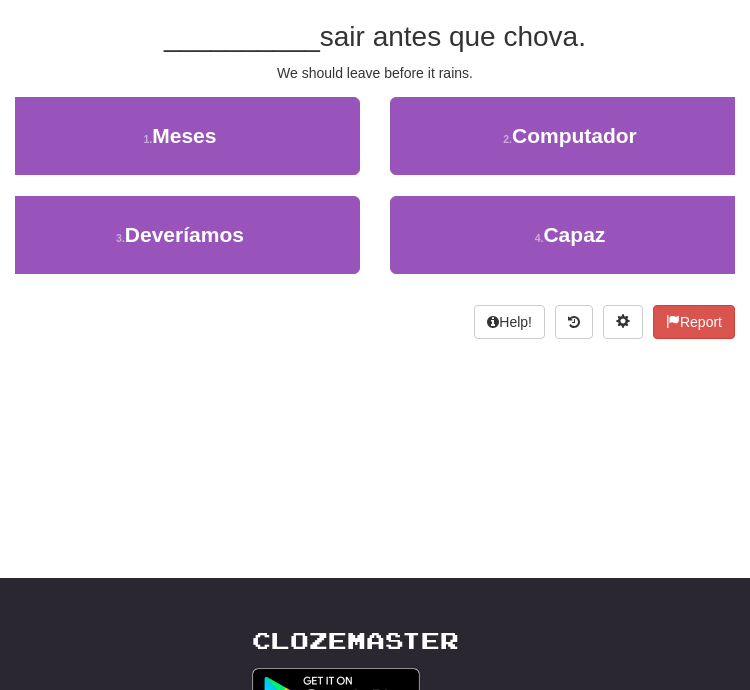 click on "3 .  Deveríamos" at bounding box center [180, 236] 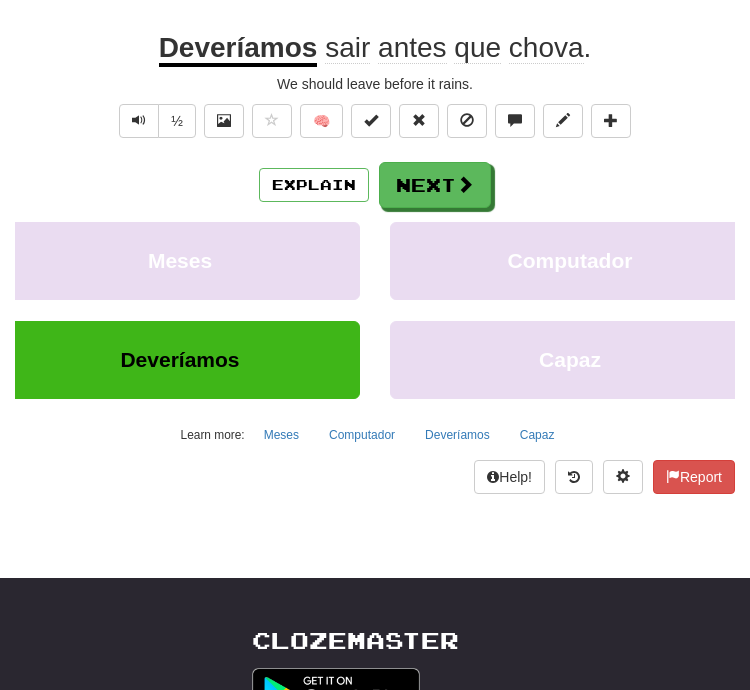 scroll, scrollTop: 162, scrollLeft: 0, axis: vertical 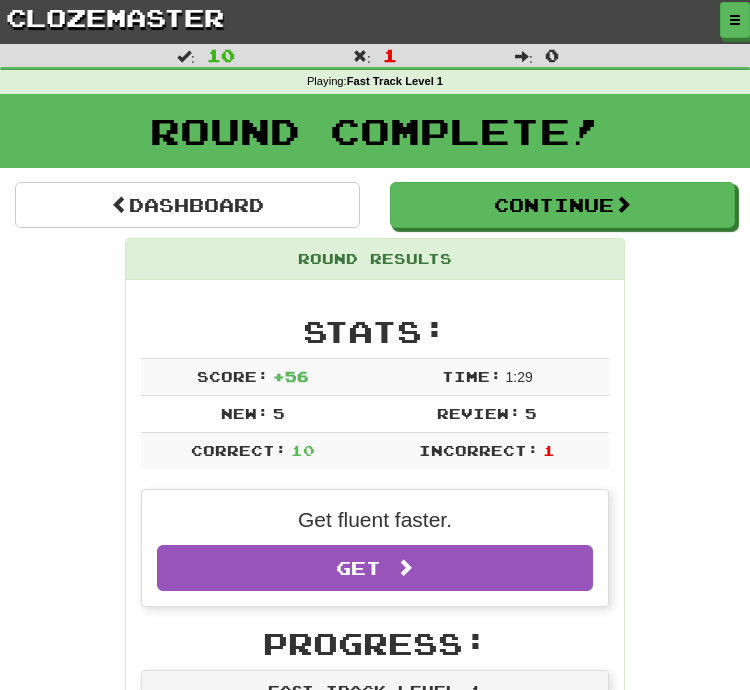 click on "Continue" at bounding box center (562, 205) 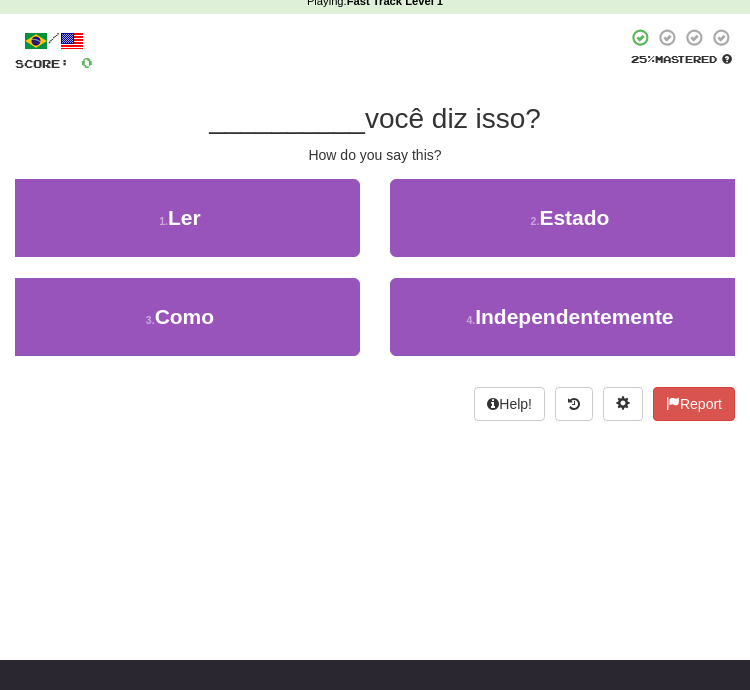 scroll, scrollTop: 80, scrollLeft: 0, axis: vertical 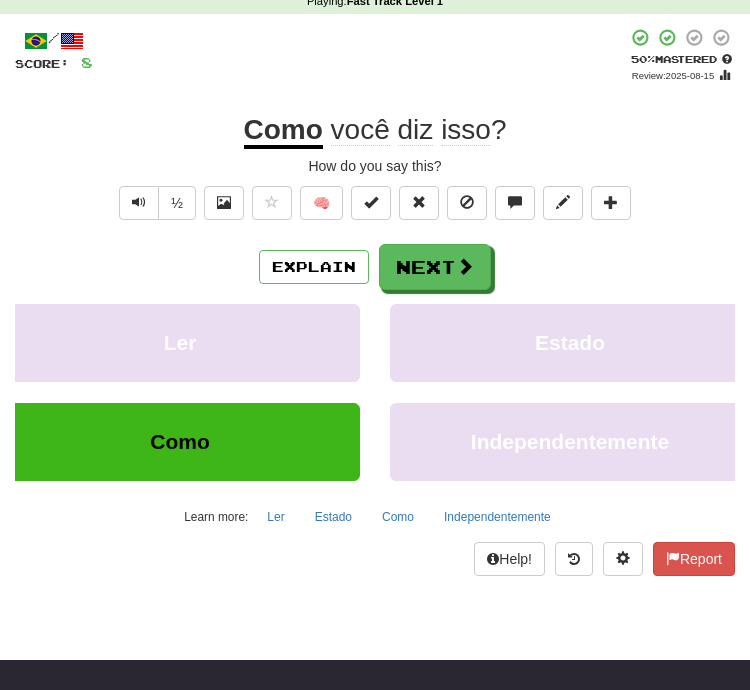 click on "Next" at bounding box center (435, 267) 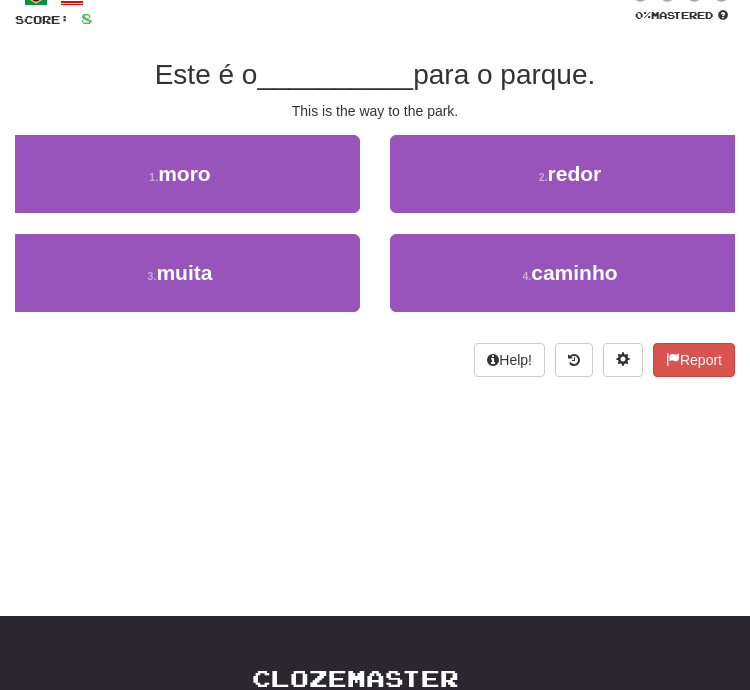 scroll, scrollTop: 131, scrollLeft: 0, axis: vertical 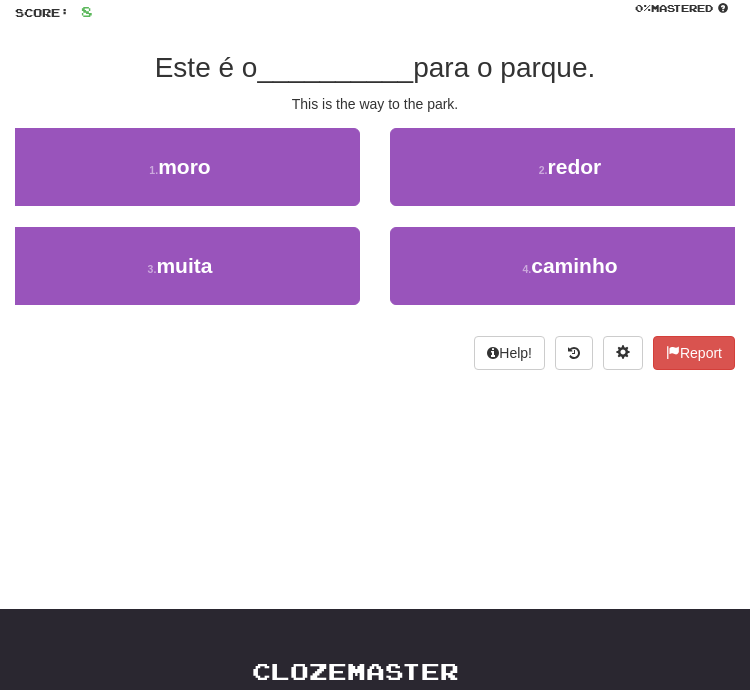 click on "3 .  muita" at bounding box center (180, 266) 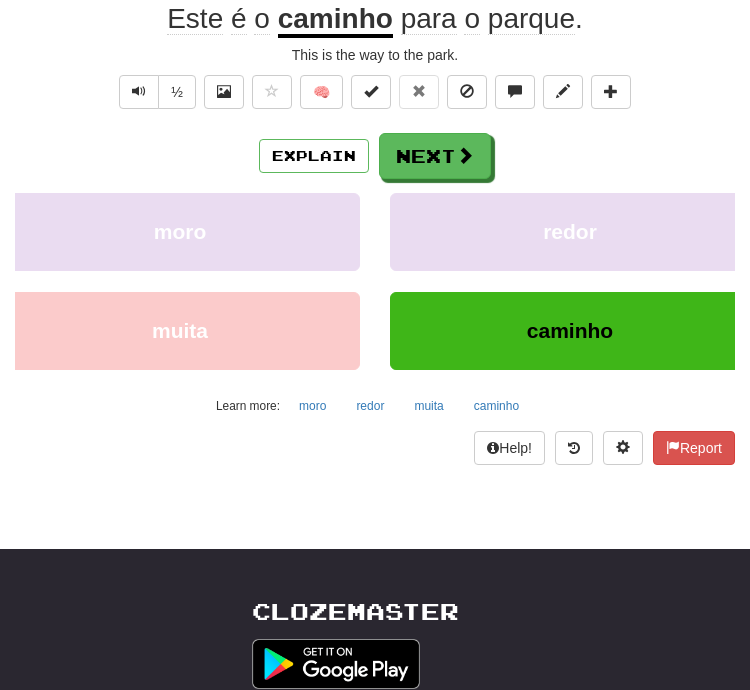 scroll, scrollTop: 191, scrollLeft: 0, axis: vertical 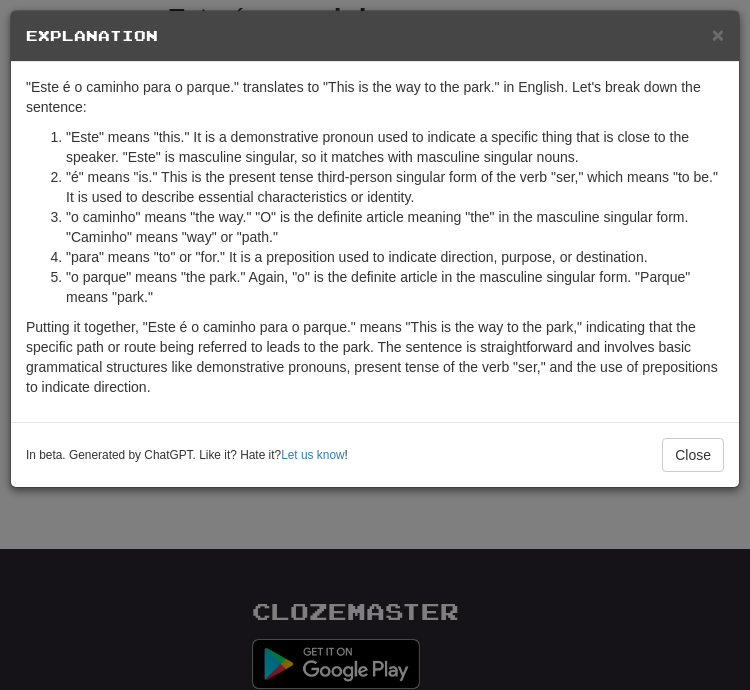 click on "×" at bounding box center [718, 34] 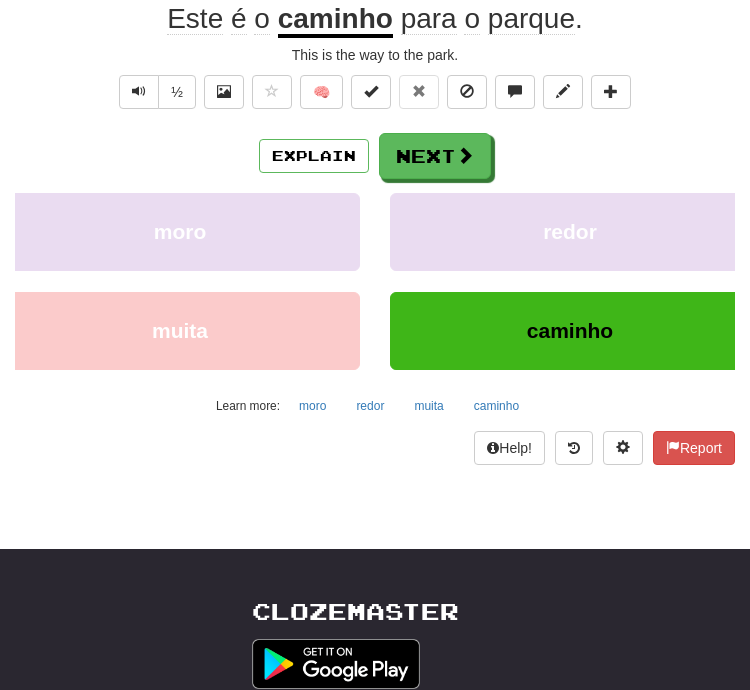 click on "Next" at bounding box center [435, 156] 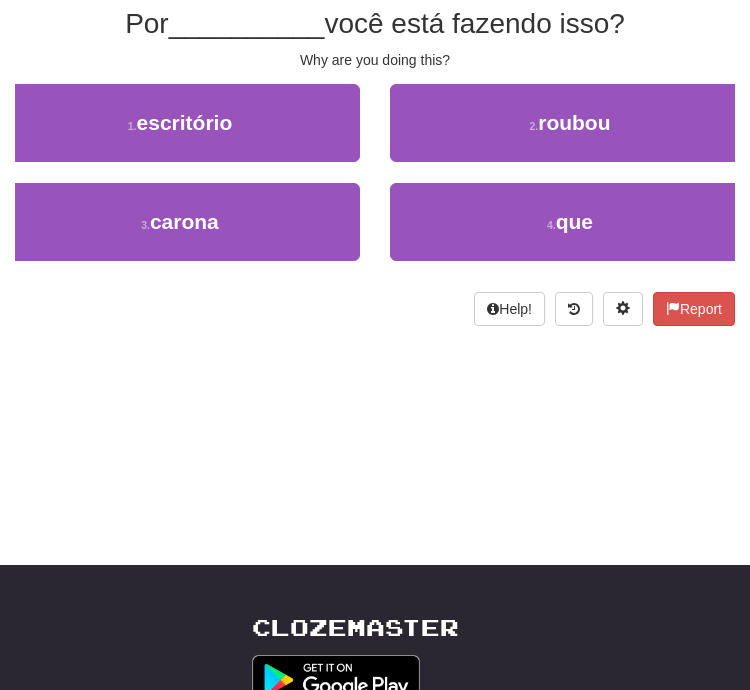 scroll, scrollTop: 175, scrollLeft: 0, axis: vertical 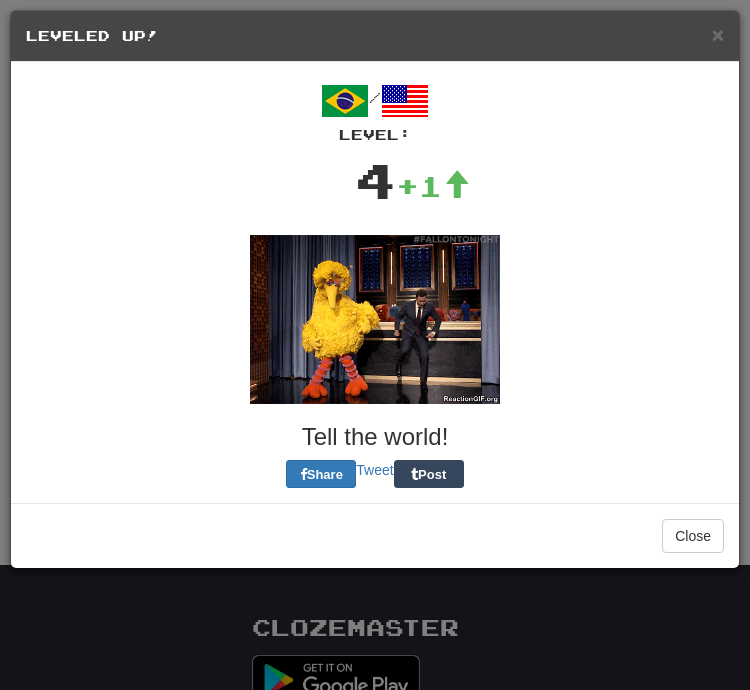 click on "× Leveled Up!" at bounding box center [375, 36] 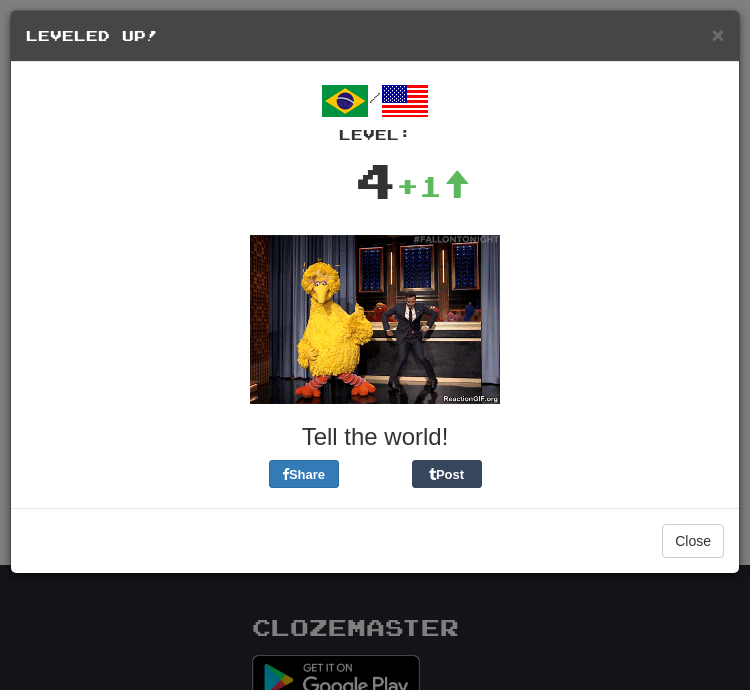 click on "×" at bounding box center (718, 34) 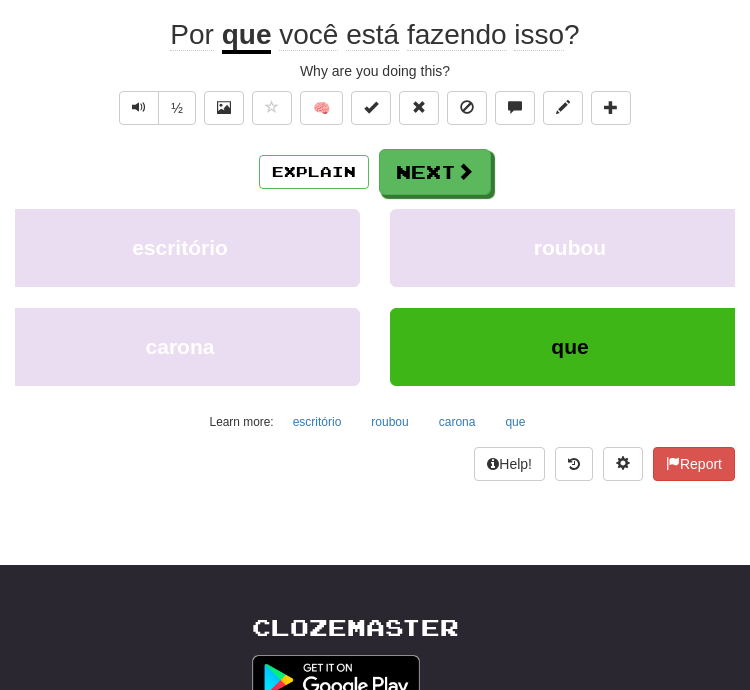 click on "Explain" at bounding box center (314, 172) 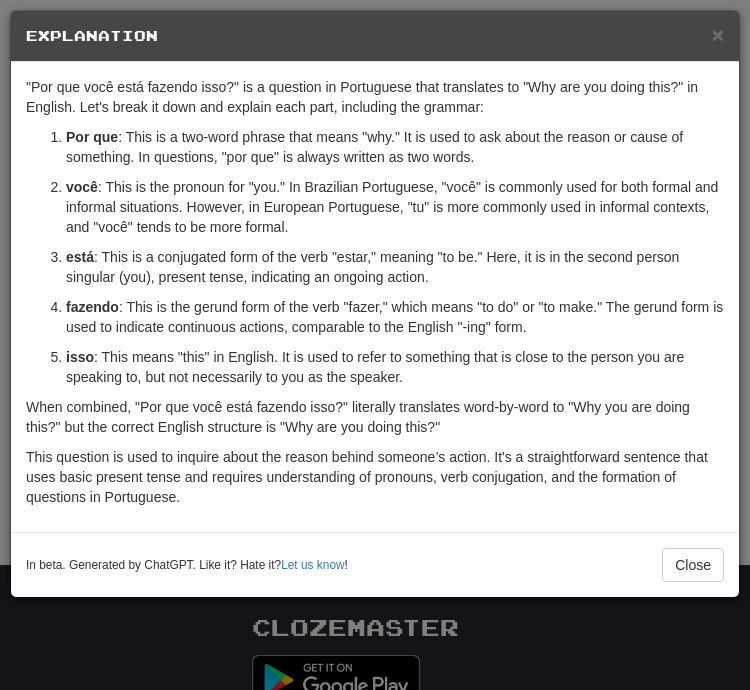 click on "×" at bounding box center (718, 34) 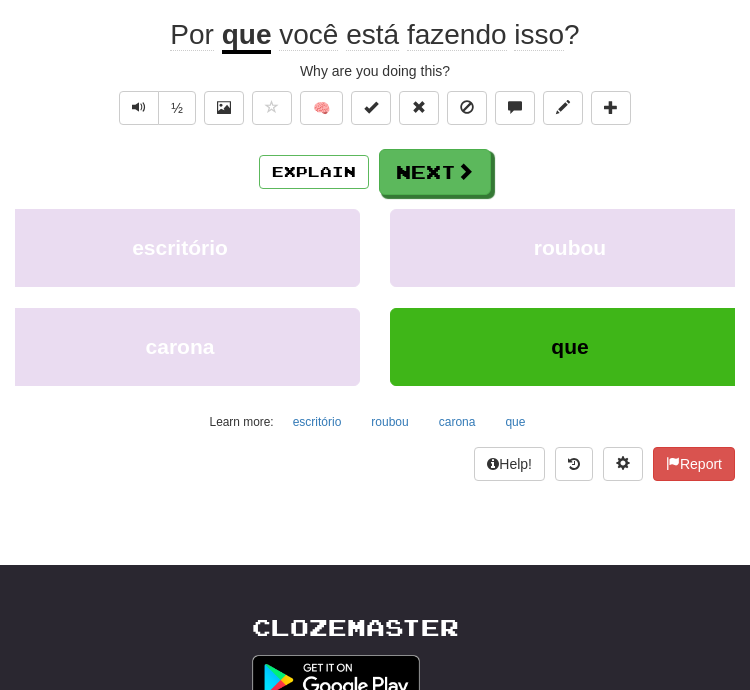 click on "Next" at bounding box center [435, 172] 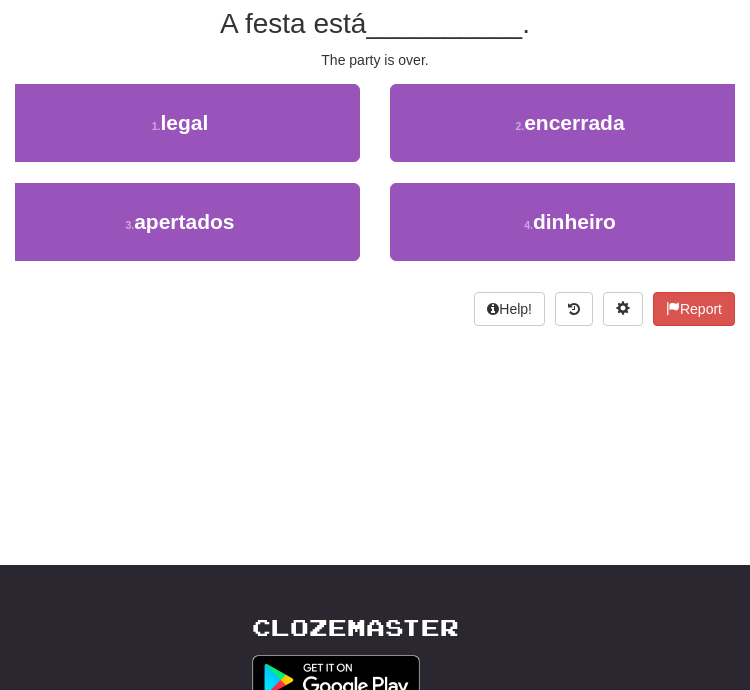 click on "4 .  dinheiro" at bounding box center [570, 222] 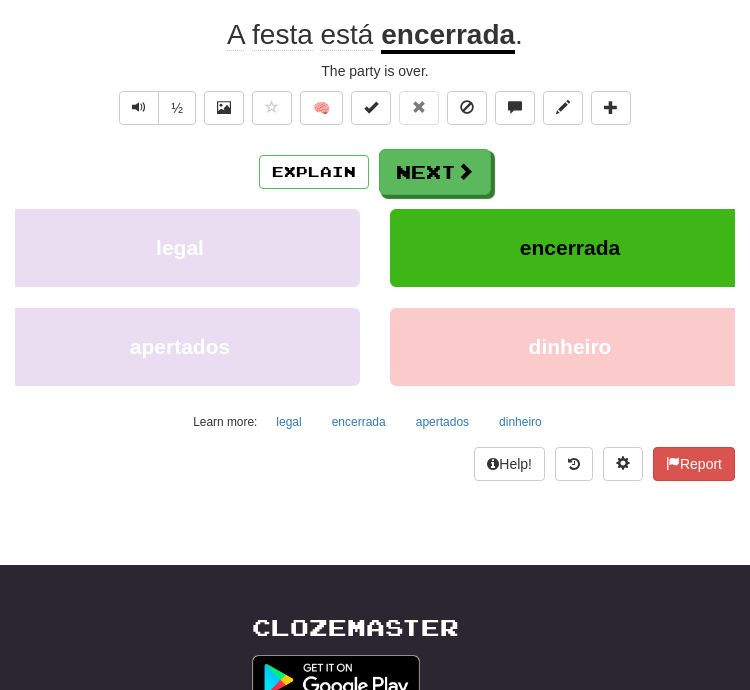 click on "Explain" at bounding box center [314, 172] 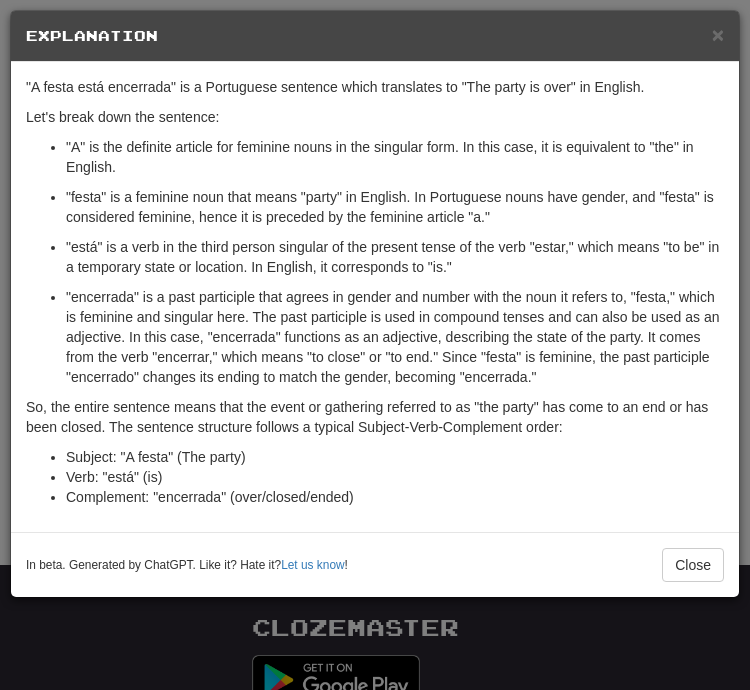 click on "×" at bounding box center [718, 34] 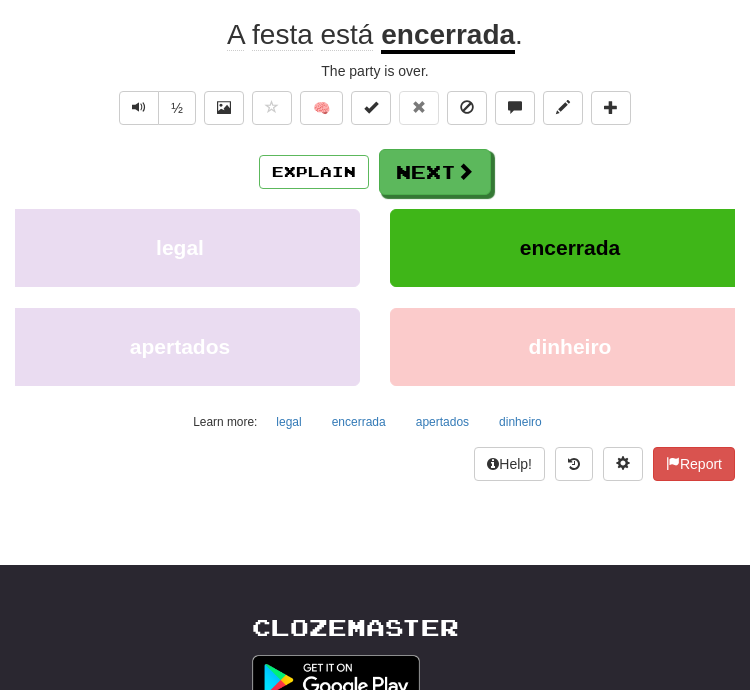 click on "Next" at bounding box center [435, 172] 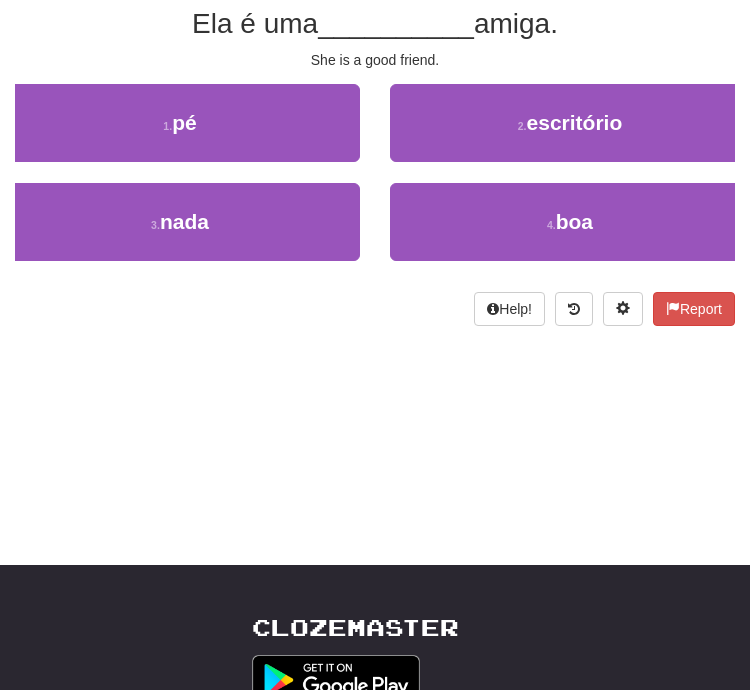 click on "4 .  boa" at bounding box center [570, 222] 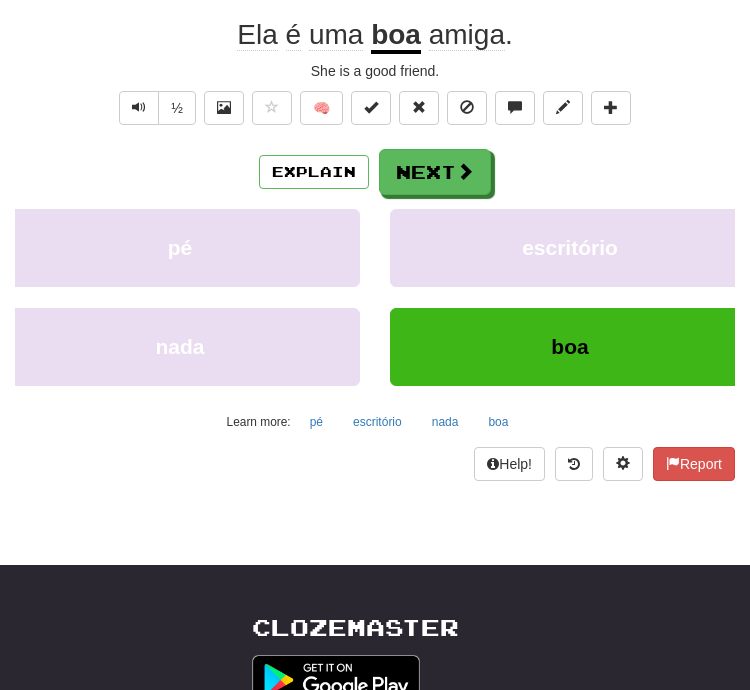click on "Explain" at bounding box center (314, 172) 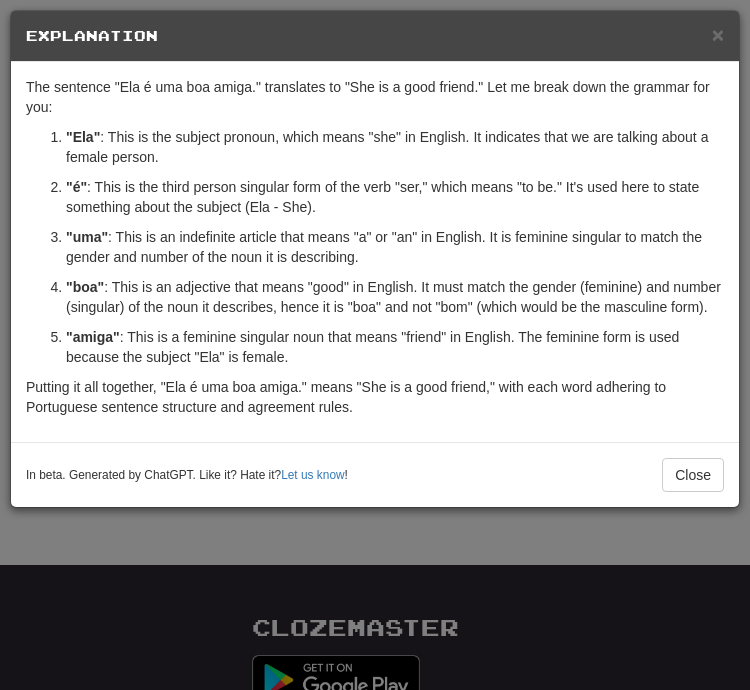 click on "×" at bounding box center [718, 34] 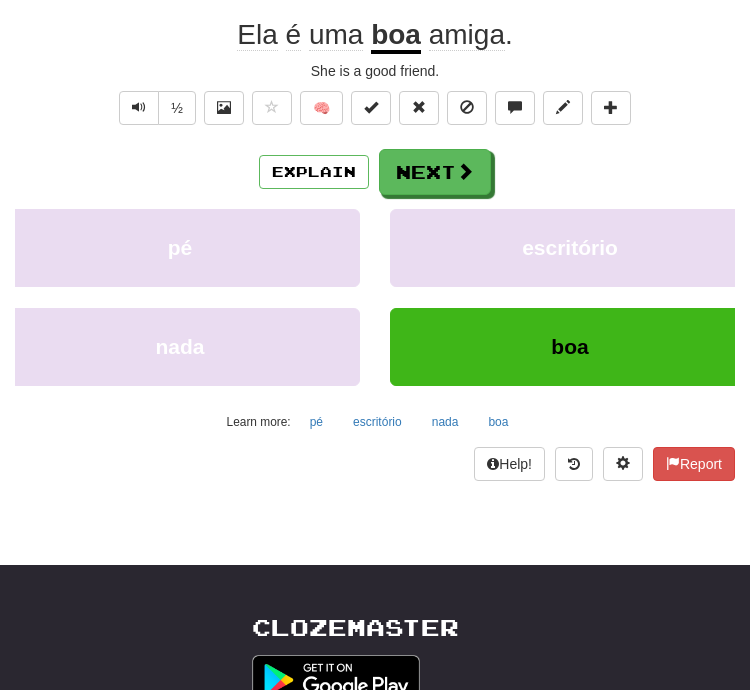 click at bounding box center (465, 171) 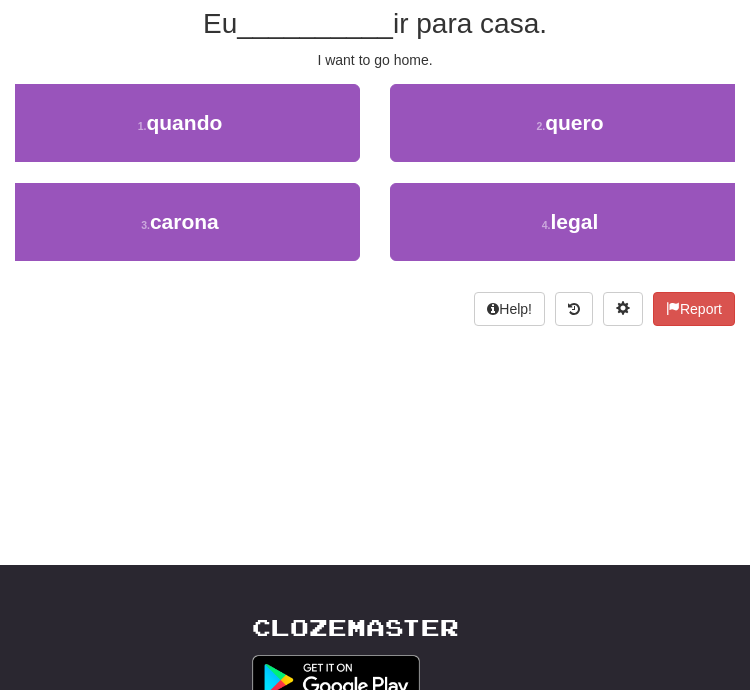 click on "quero" at bounding box center (574, 122) 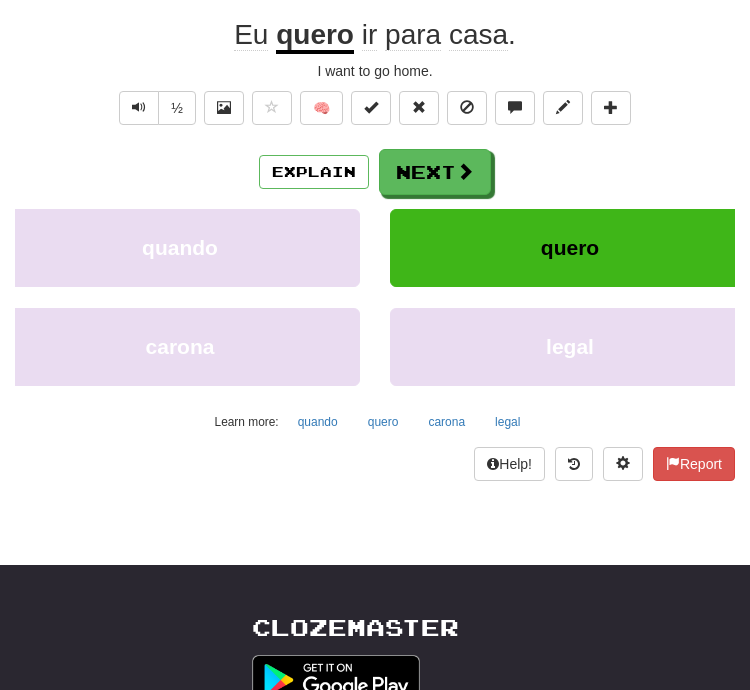 click on "Next" at bounding box center (435, 172) 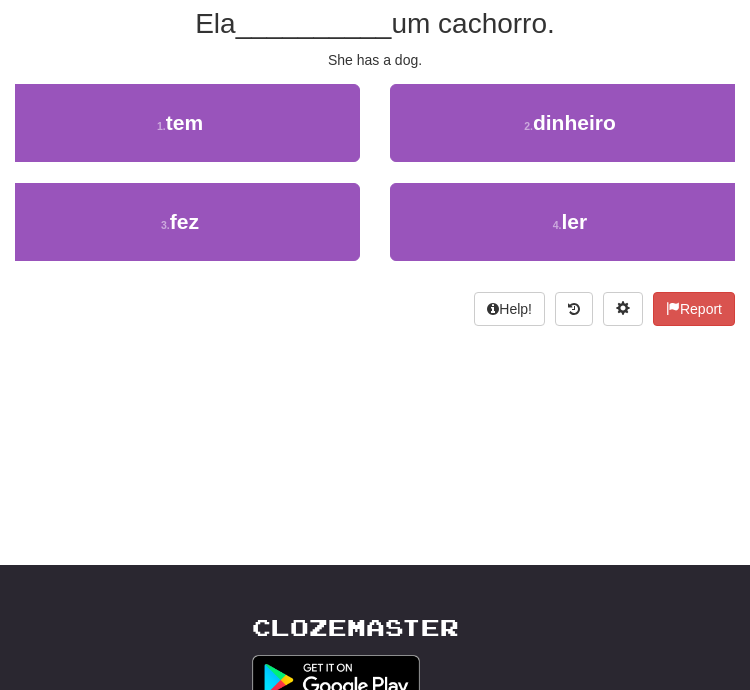 click on "1 .  tem" at bounding box center (180, 123) 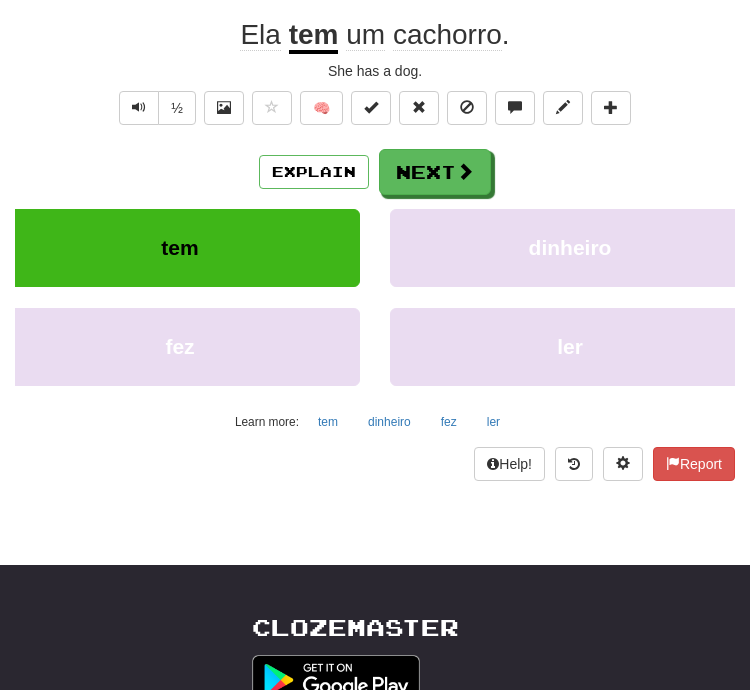 click on "Next" at bounding box center (435, 172) 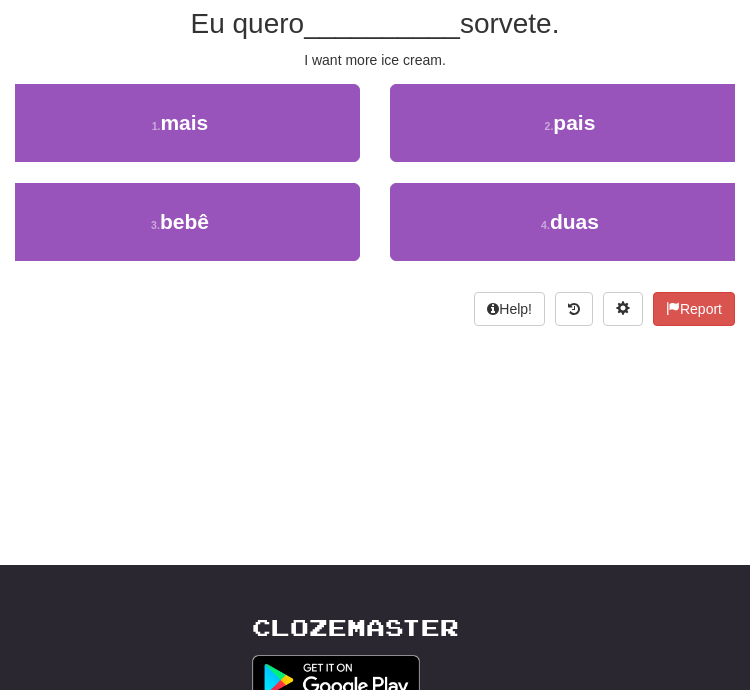 click on "1 .  mais" at bounding box center [180, 123] 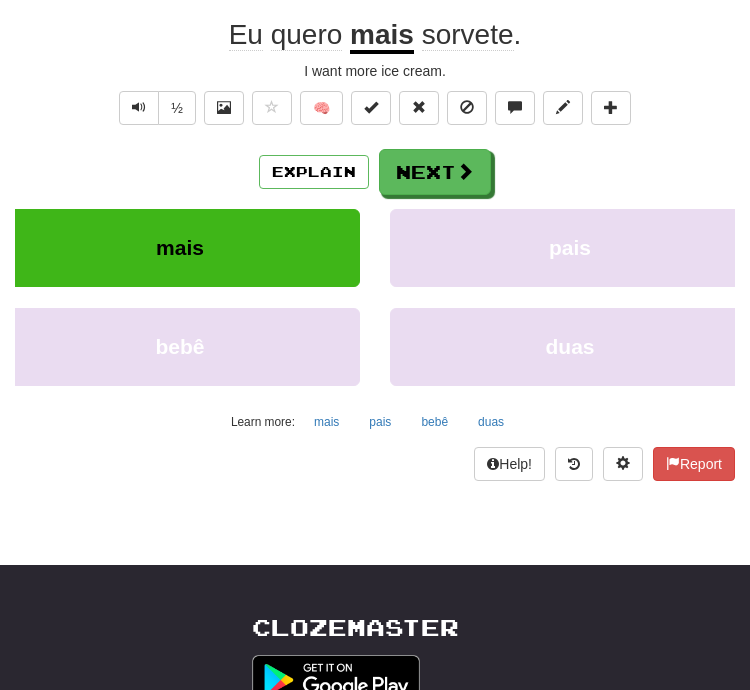 click at bounding box center (465, 171) 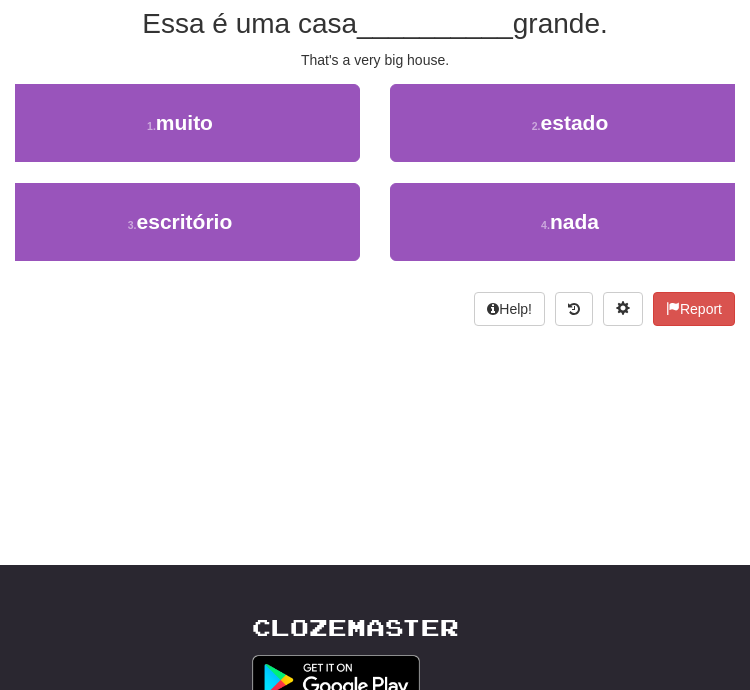 click on "1 .  muito" at bounding box center (180, 123) 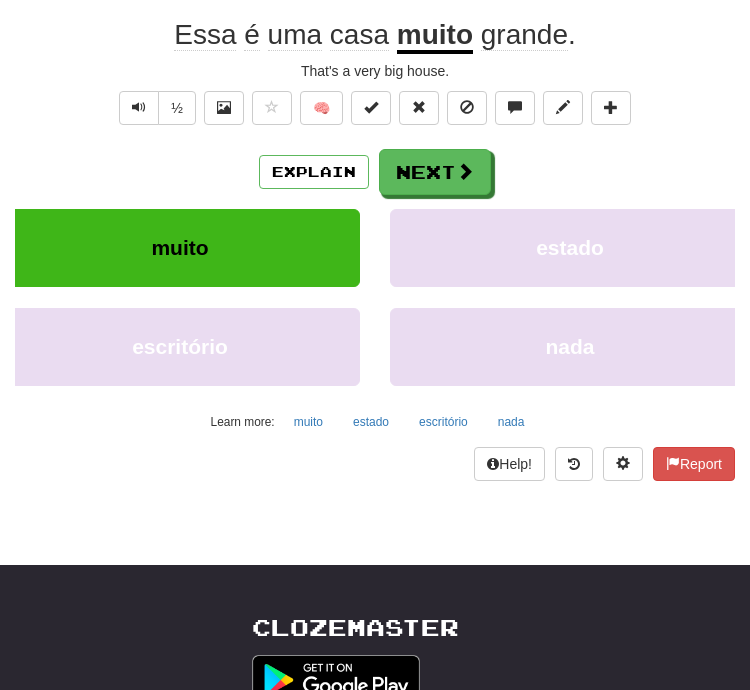 click on "Next" at bounding box center (435, 172) 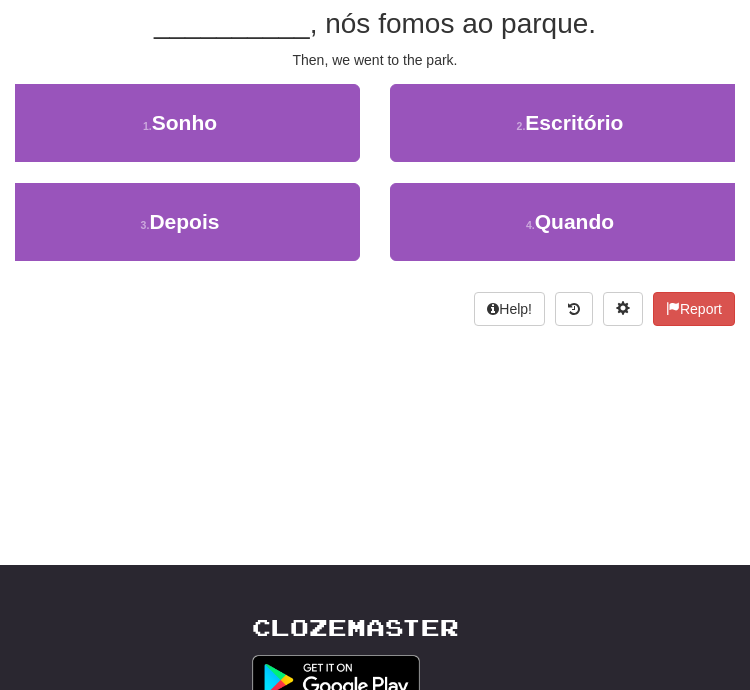 click on "4 .  Quando" at bounding box center [570, 222] 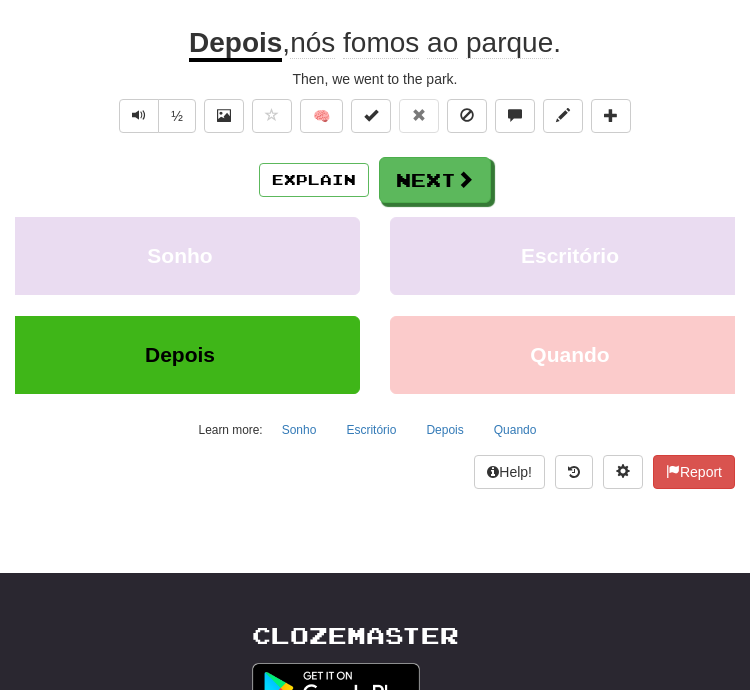 scroll, scrollTop: 167, scrollLeft: 0, axis: vertical 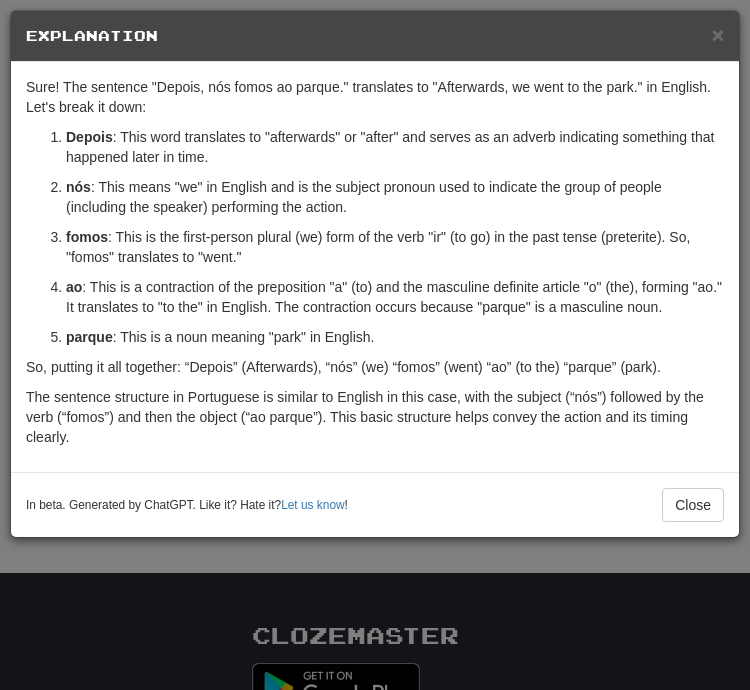 click on "×" at bounding box center (718, 34) 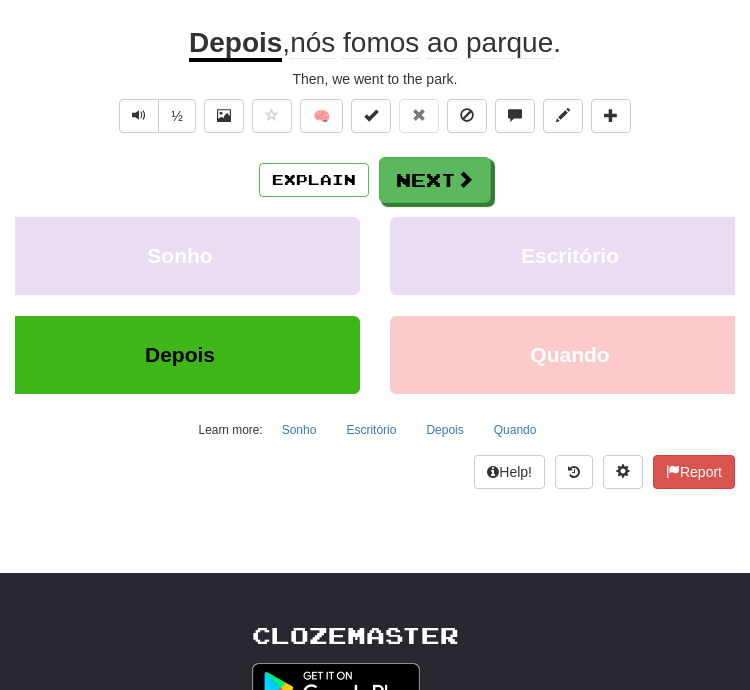 click on "Next" at bounding box center [435, 180] 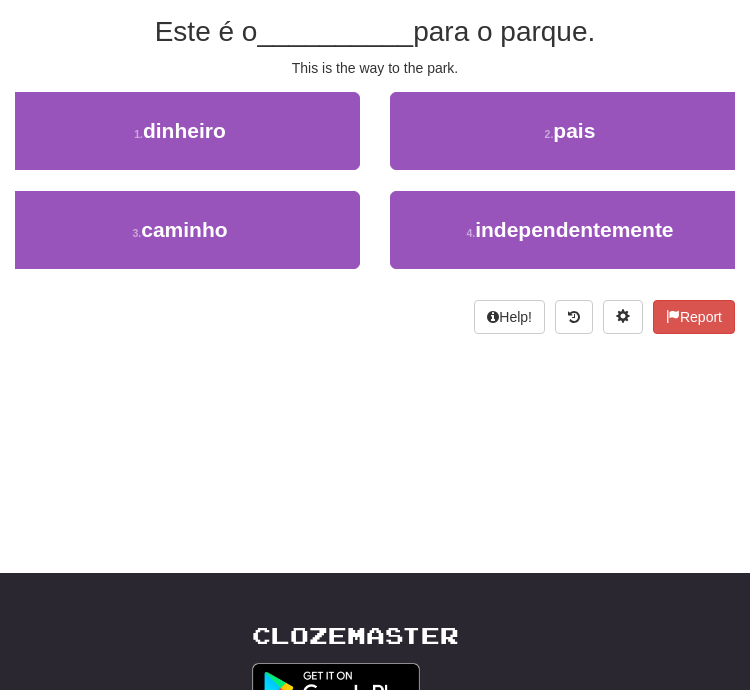 click on "3 .  caminho" at bounding box center (180, 230) 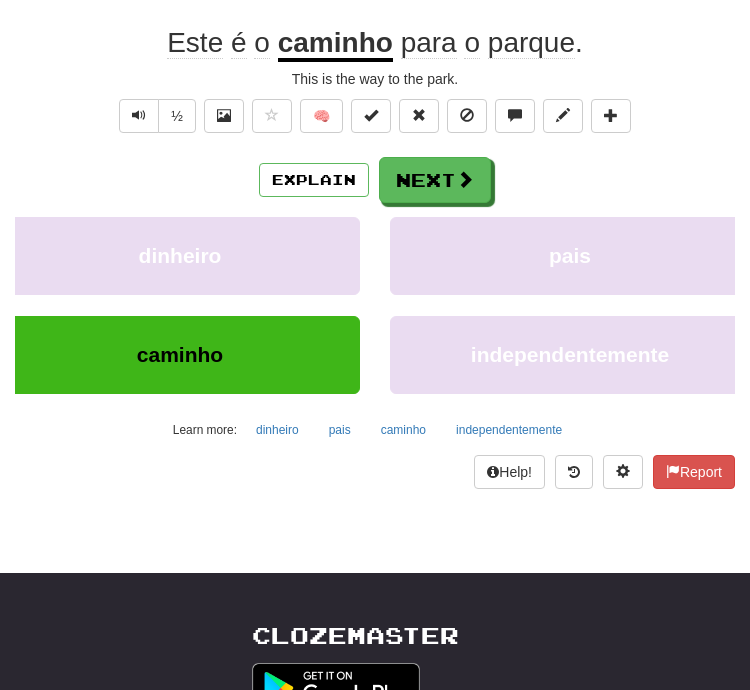click at bounding box center (465, 179) 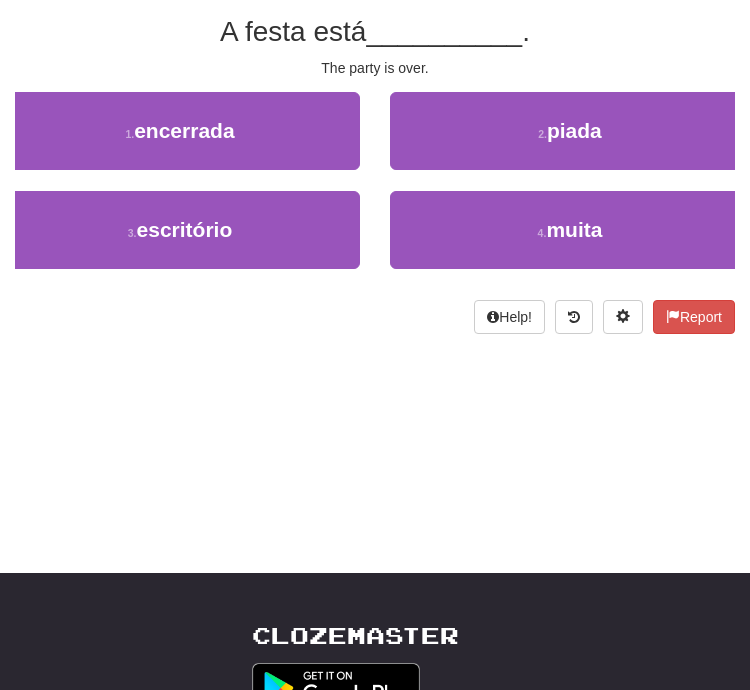 click on "1 .  encerrada" at bounding box center (180, 131) 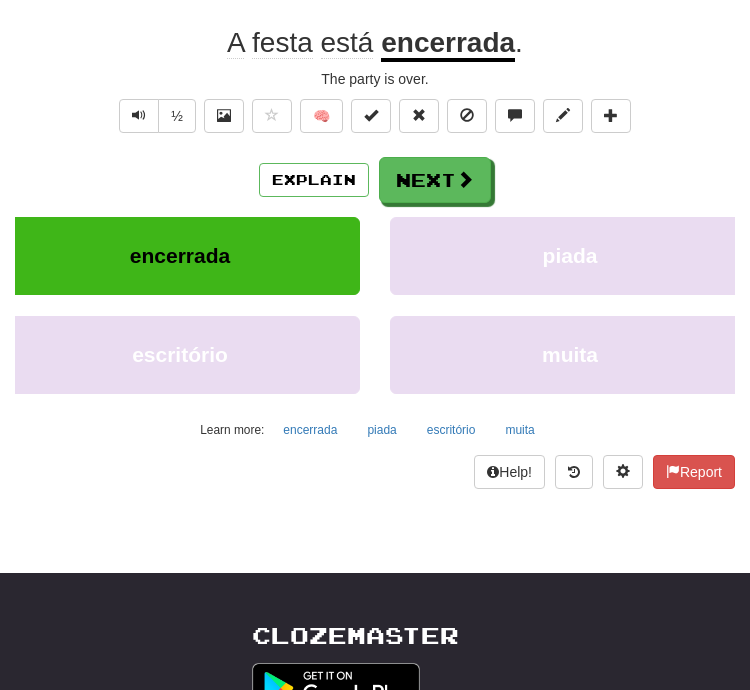 click at bounding box center [465, 179] 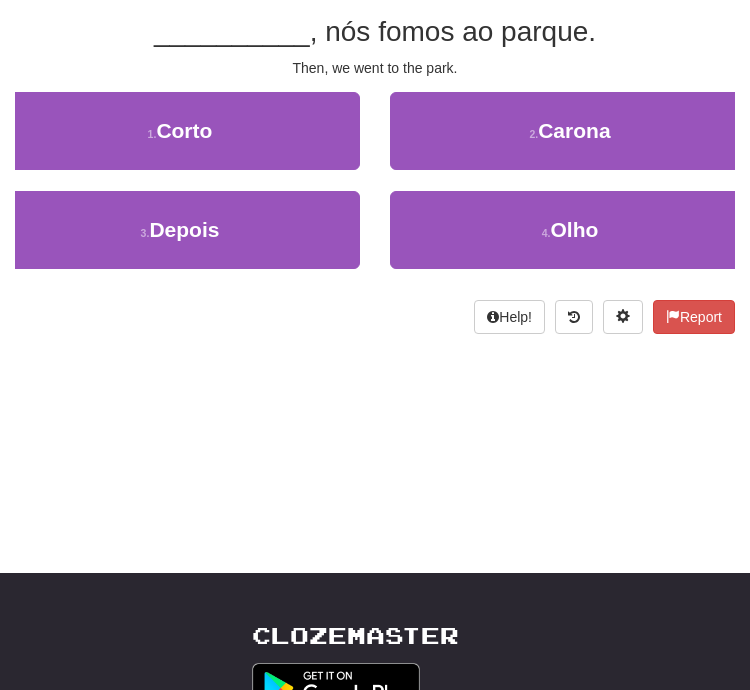 click on "3 .  Depois" at bounding box center (180, 230) 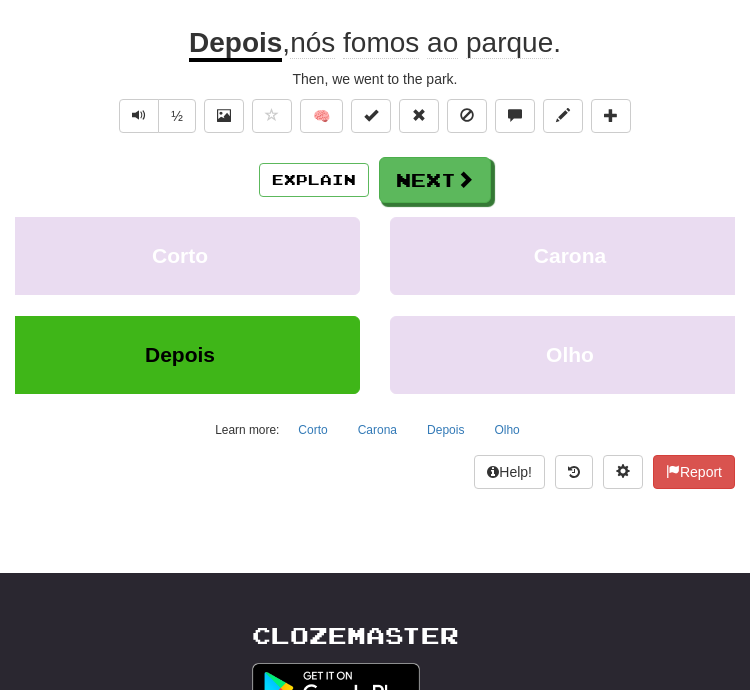 click at bounding box center [465, 179] 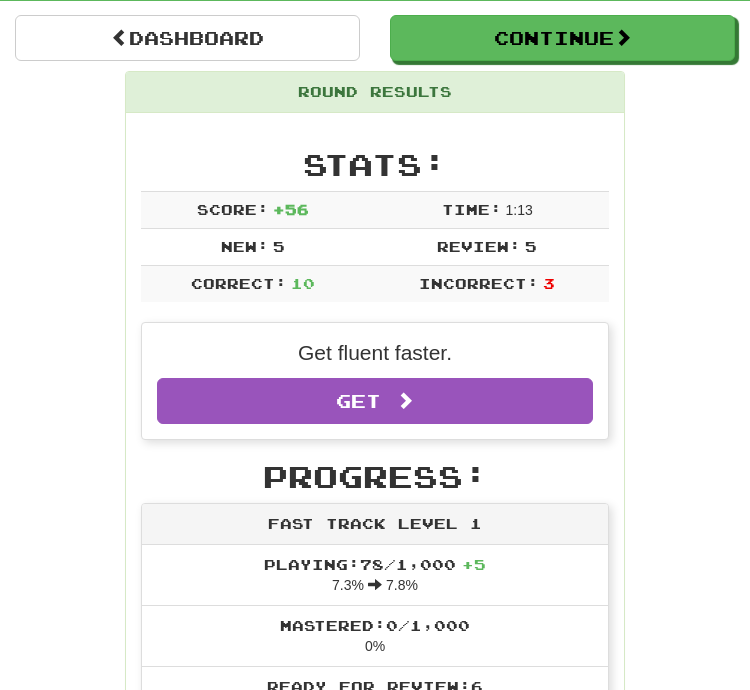 click on "Continue" at bounding box center (562, 38) 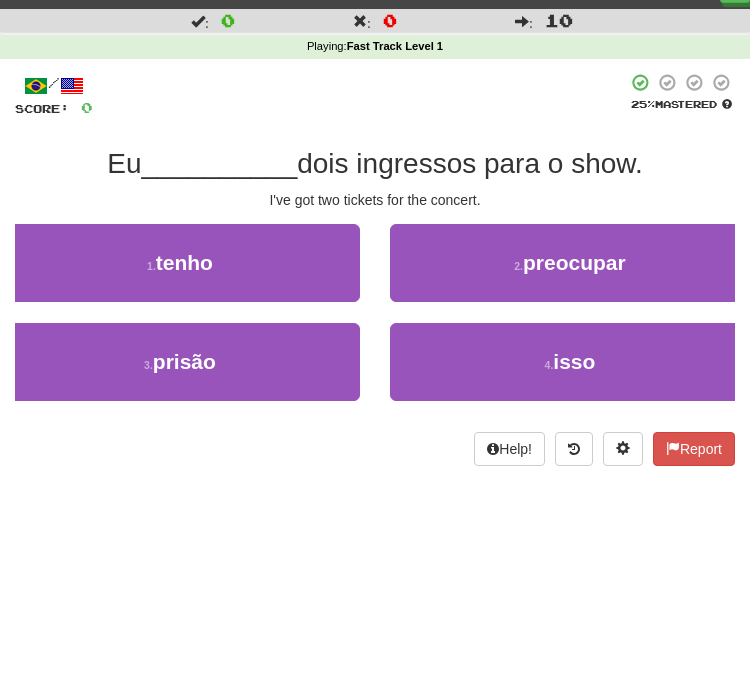 scroll, scrollTop: 0, scrollLeft: 0, axis: both 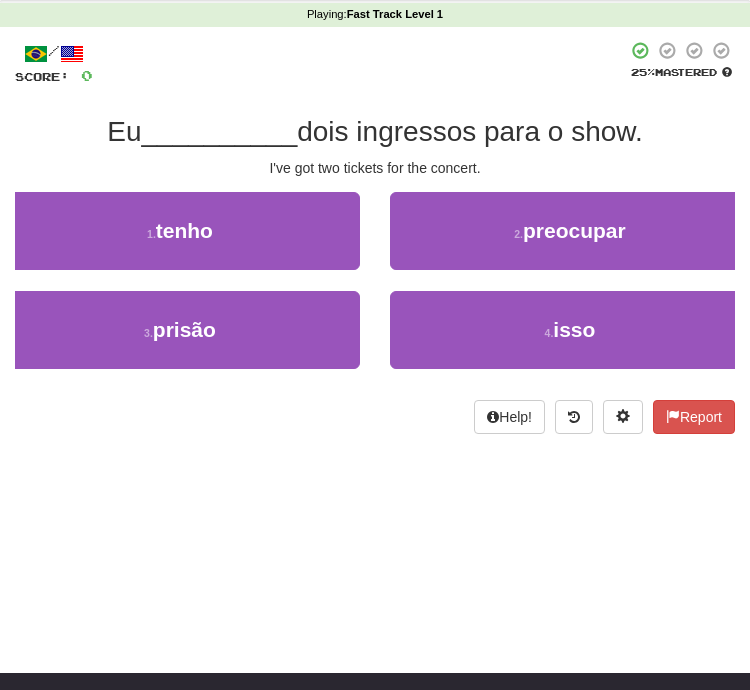 click on "1 .  tenho" at bounding box center (180, 232) 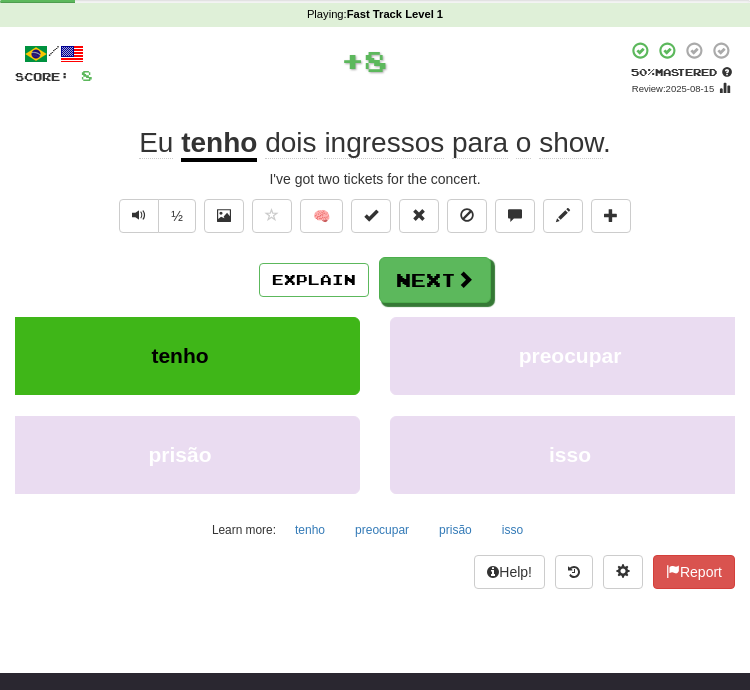 scroll, scrollTop: 67, scrollLeft: 0, axis: vertical 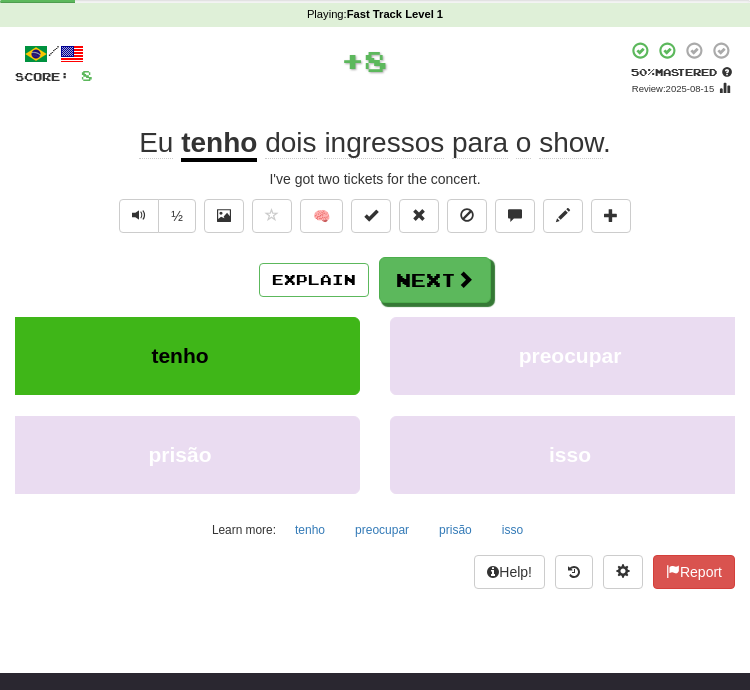 click on "Explain" at bounding box center [314, 280] 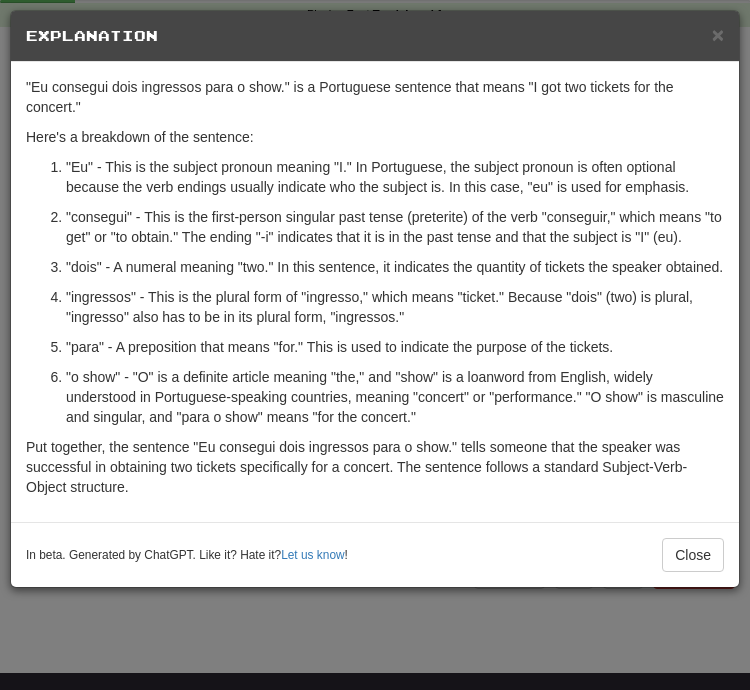click on "×" at bounding box center [718, 34] 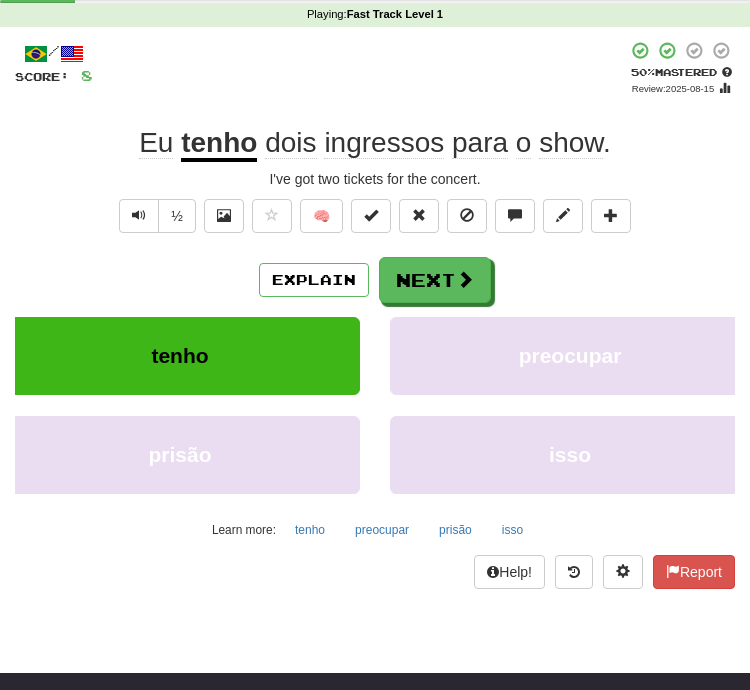 click at bounding box center (465, 279) 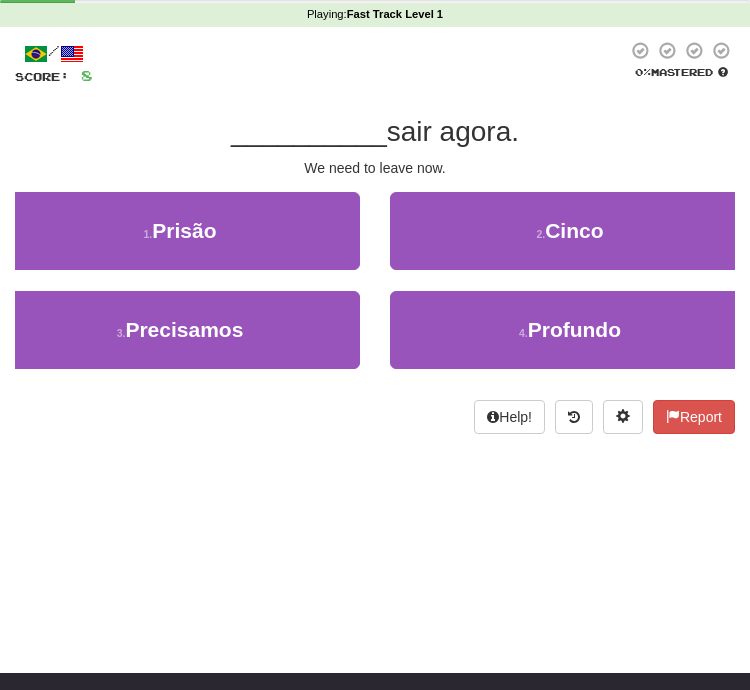 click on "3 .  Precisamos" at bounding box center [180, 330] 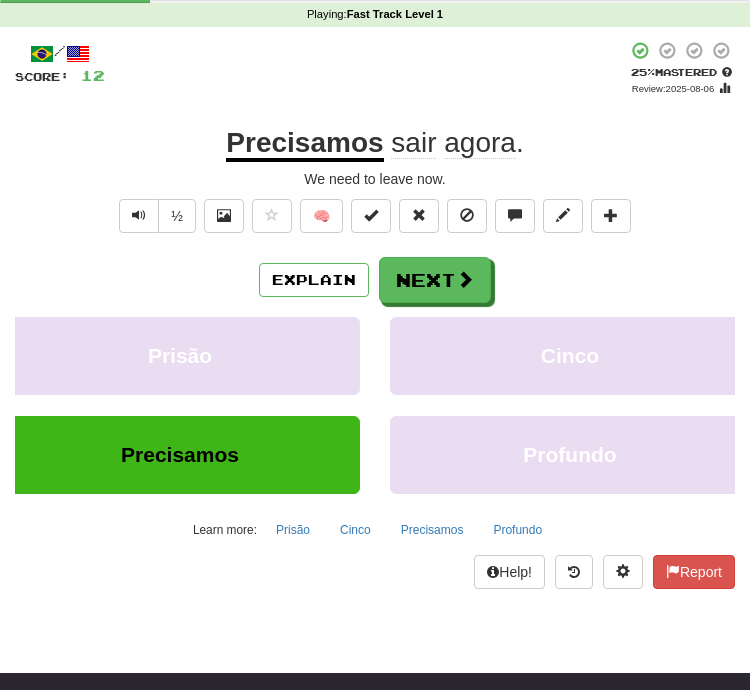 click at bounding box center (465, 279) 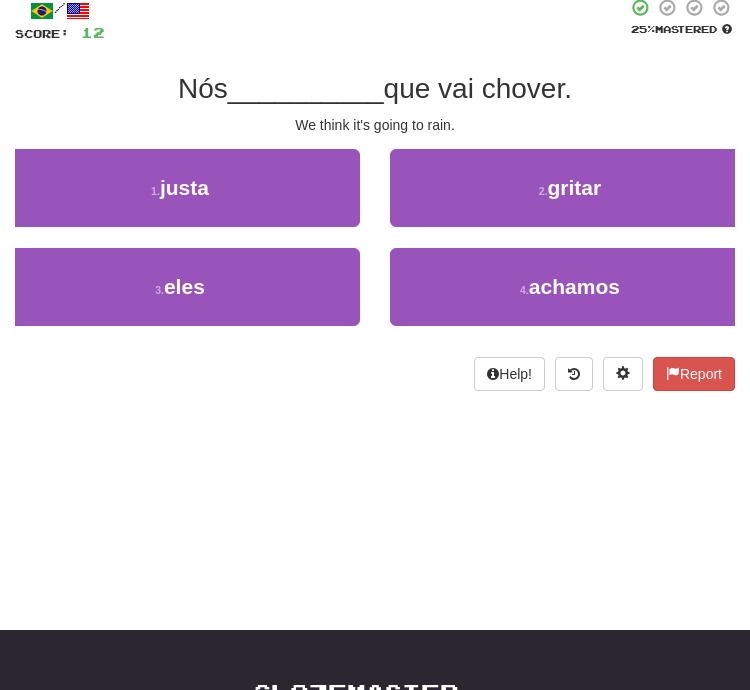 scroll, scrollTop: 107, scrollLeft: 0, axis: vertical 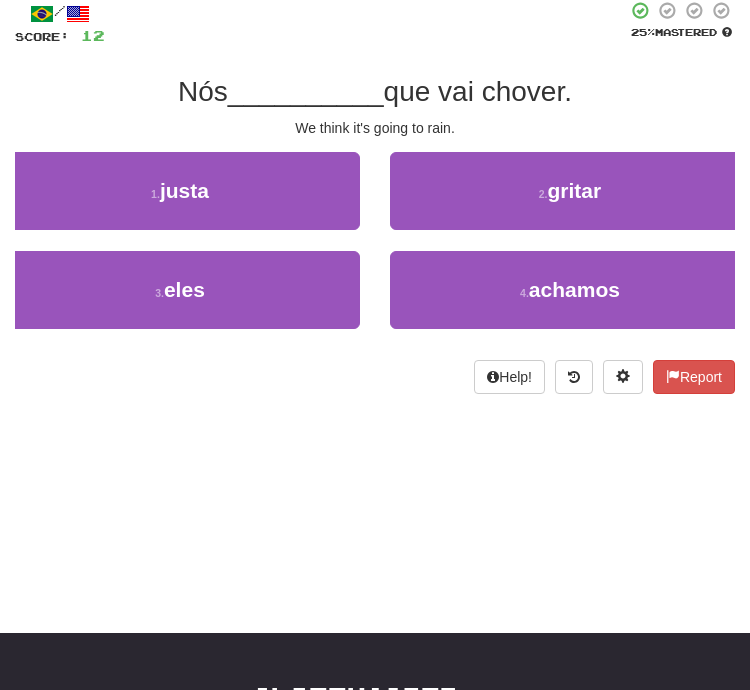 click on "achamos" at bounding box center [574, 289] 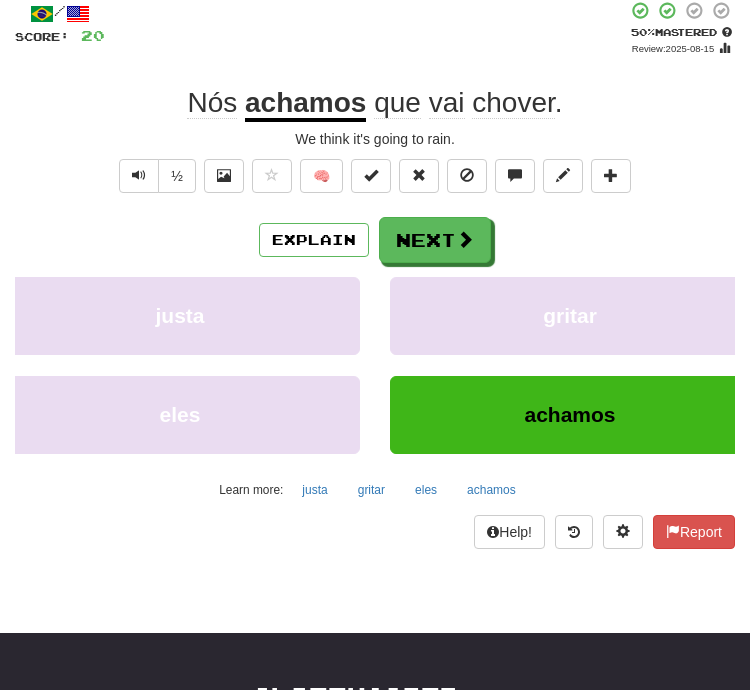 click on "Explain" at bounding box center (314, 240) 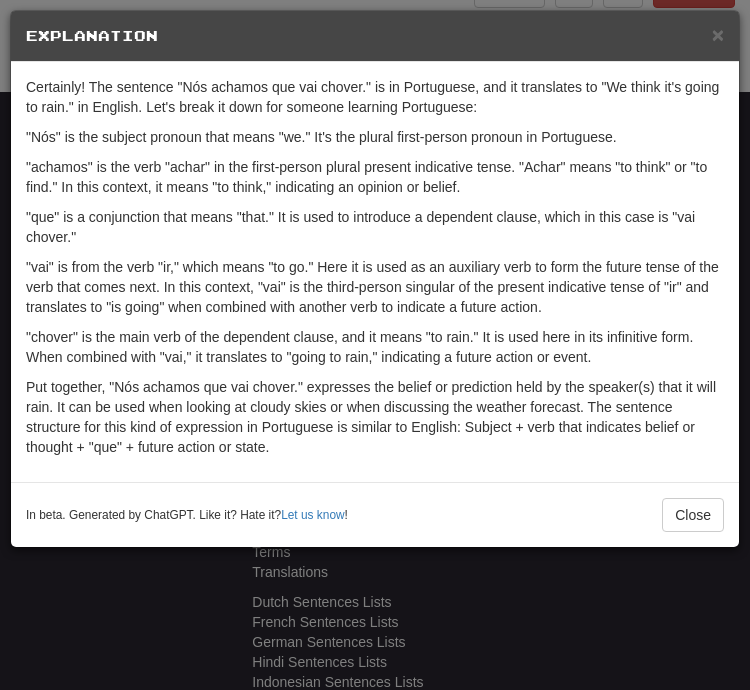 scroll, scrollTop: 656, scrollLeft: 0, axis: vertical 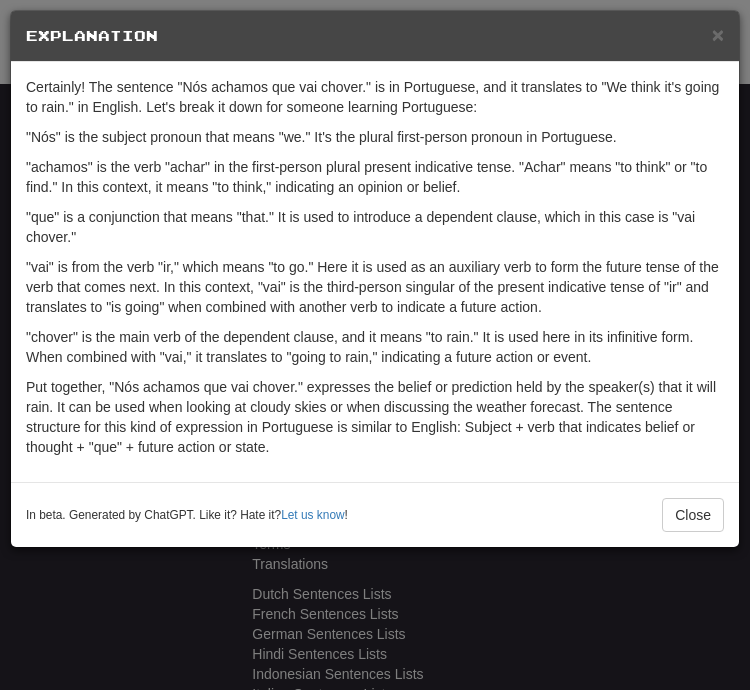 click on "×" at bounding box center [718, 34] 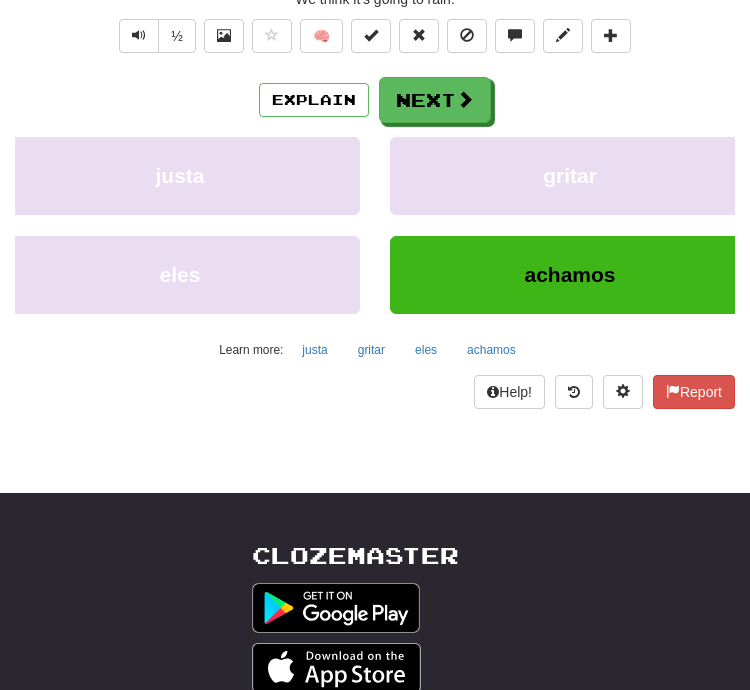 scroll, scrollTop: 244, scrollLeft: 0, axis: vertical 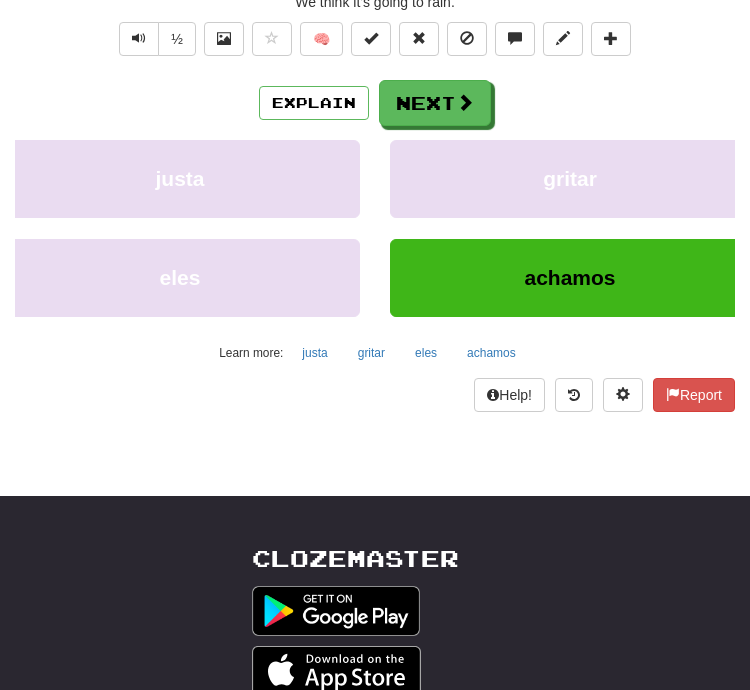click at bounding box center [465, 102] 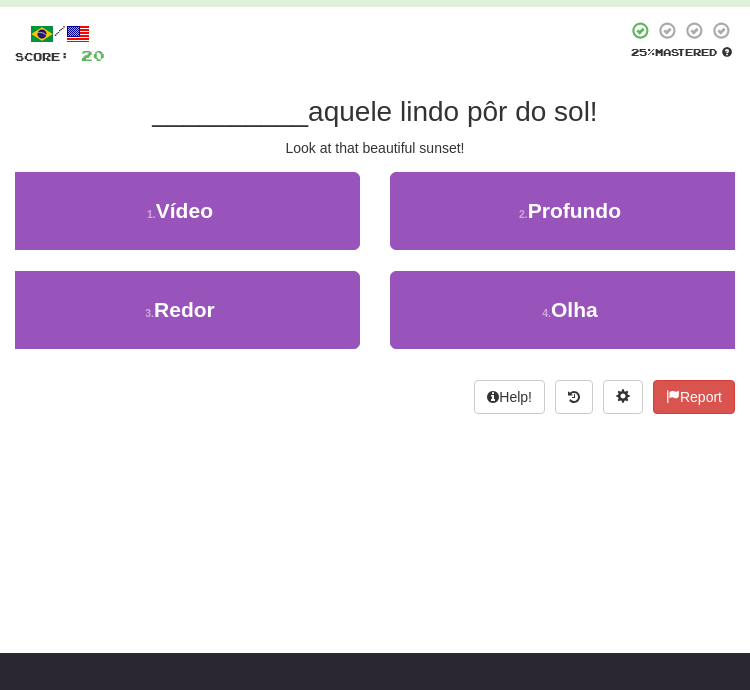 scroll, scrollTop: 84, scrollLeft: 0, axis: vertical 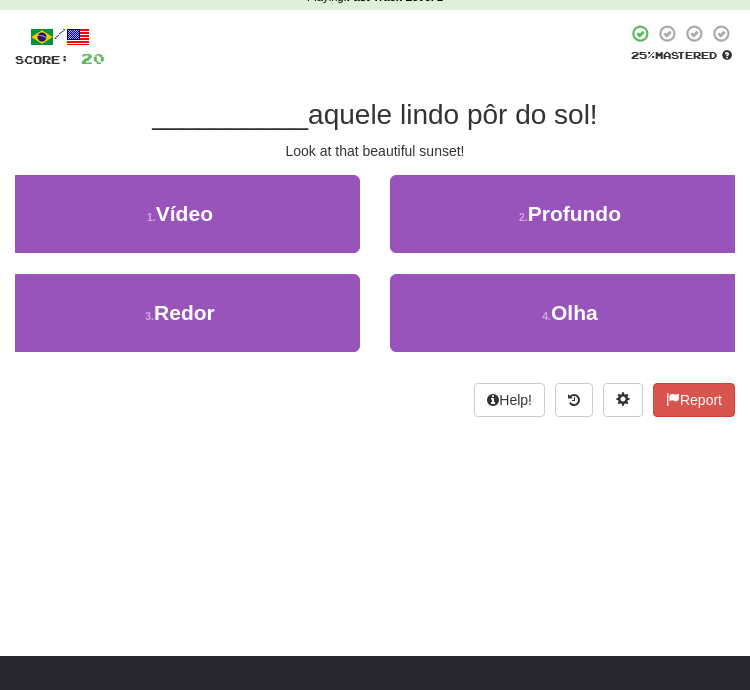 click on "4 .  Olha" at bounding box center [570, 313] 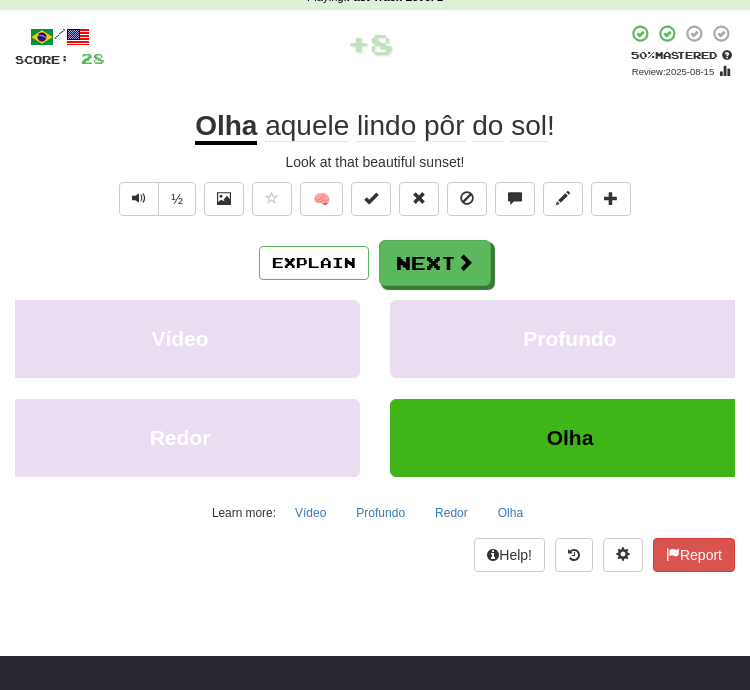 click on "Explain" at bounding box center (314, 263) 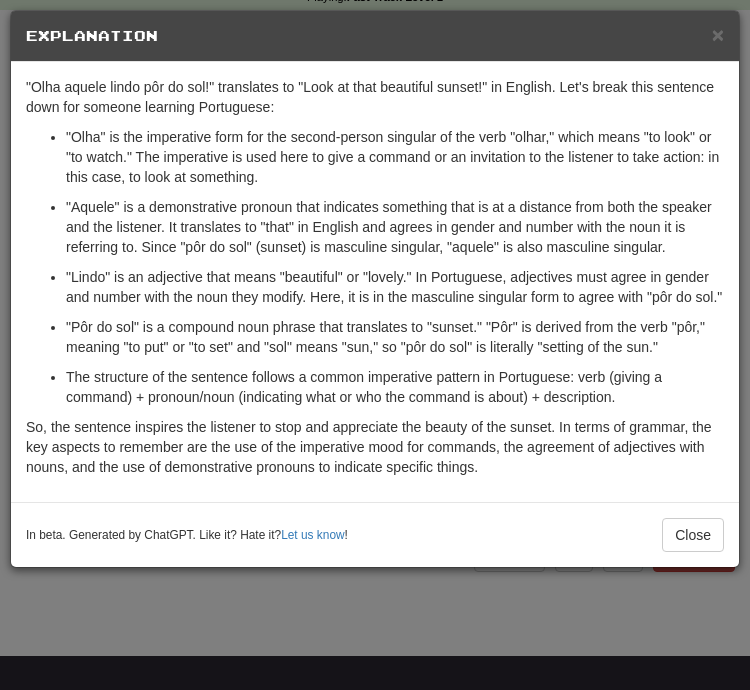 click on "×" at bounding box center [718, 34] 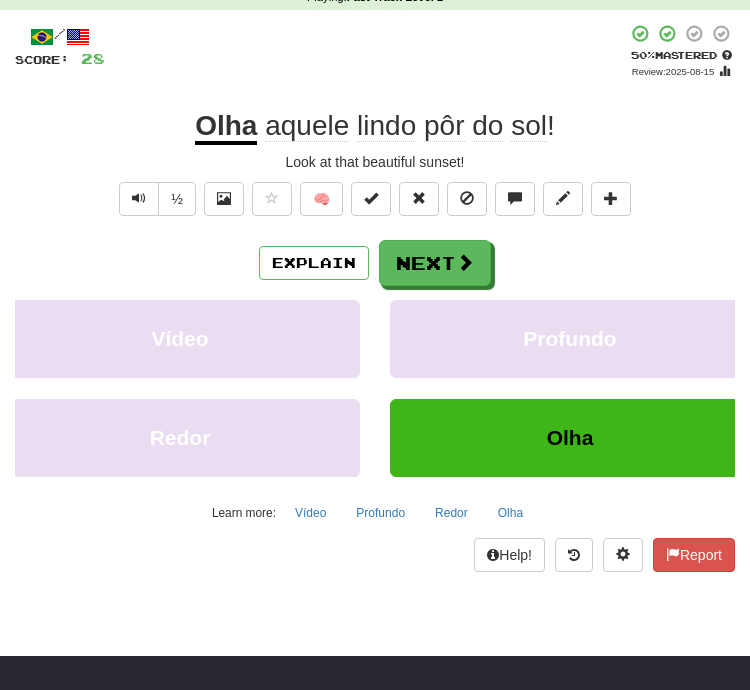 click on "Explain" at bounding box center (314, 263) 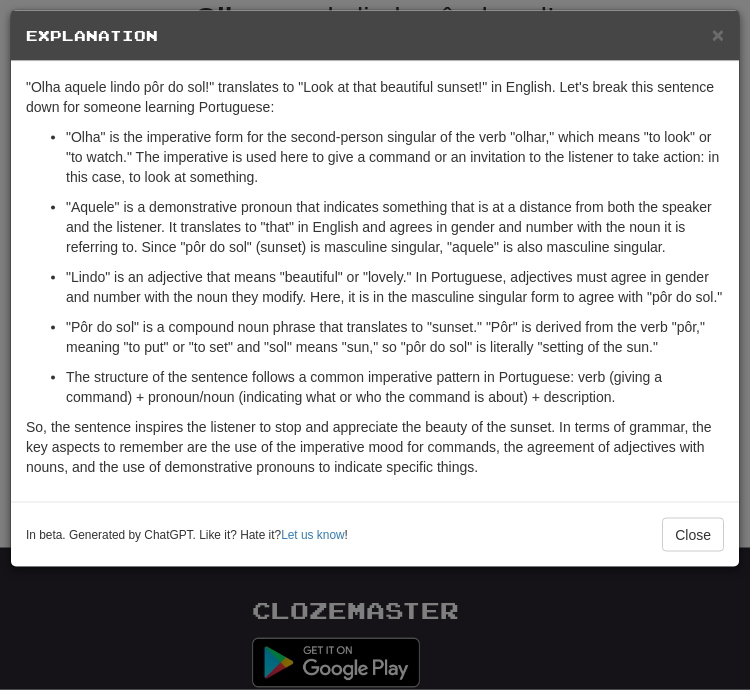 scroll, scrollTop: 195, scrollLeft: 0, axis: vertical 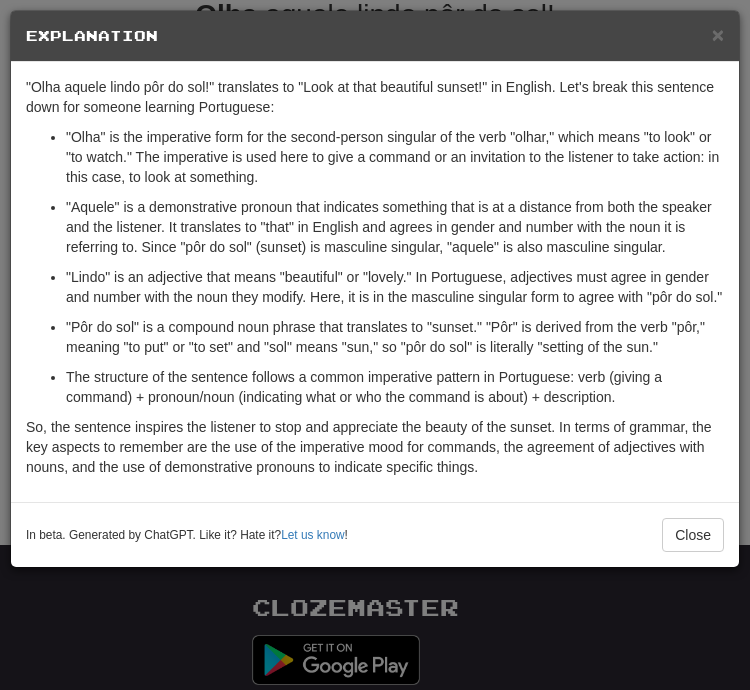 click on "Explanation" at bounding box center [375, 36] 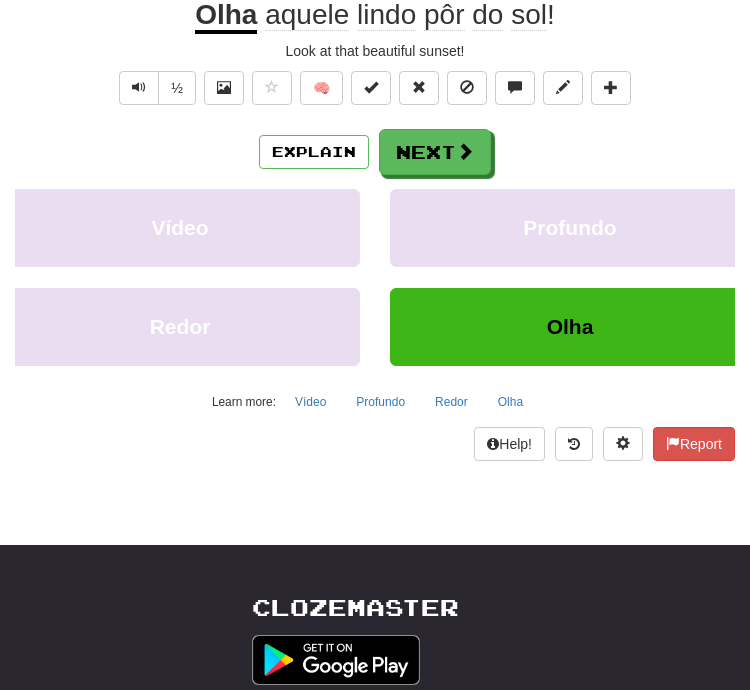 click on "Next" at bounding box center [435, 152] 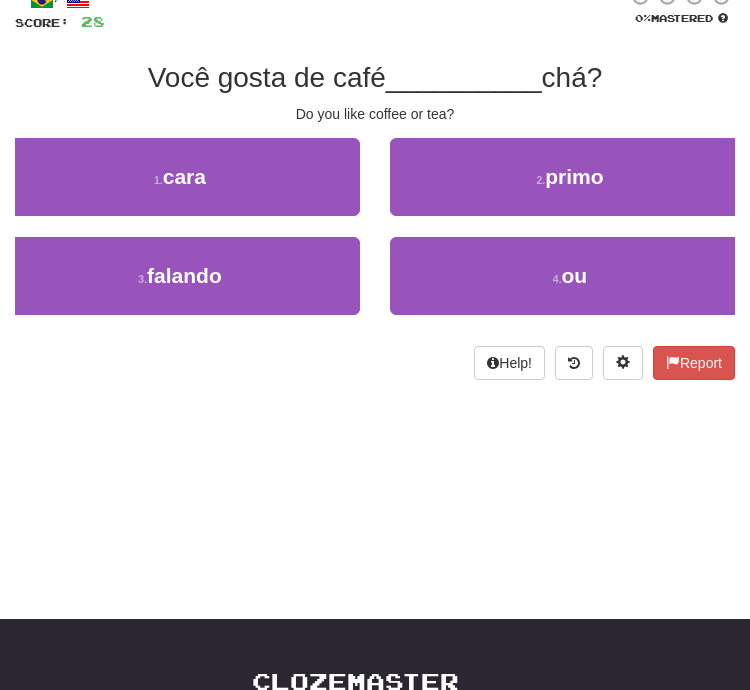 scroll, scrollTop: 85, scrollLeft: 0, axis: vertical 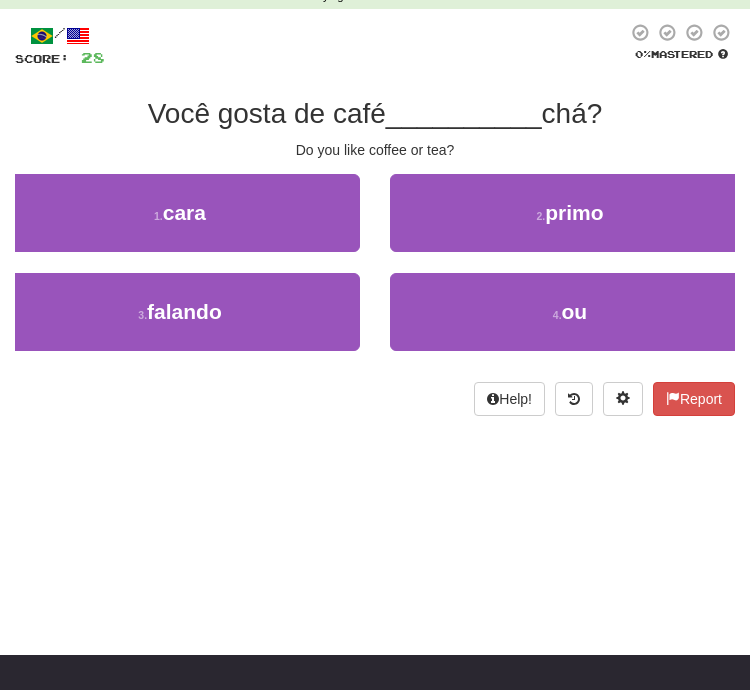 click on "4 .  ou" at bounding box center (570, 312) 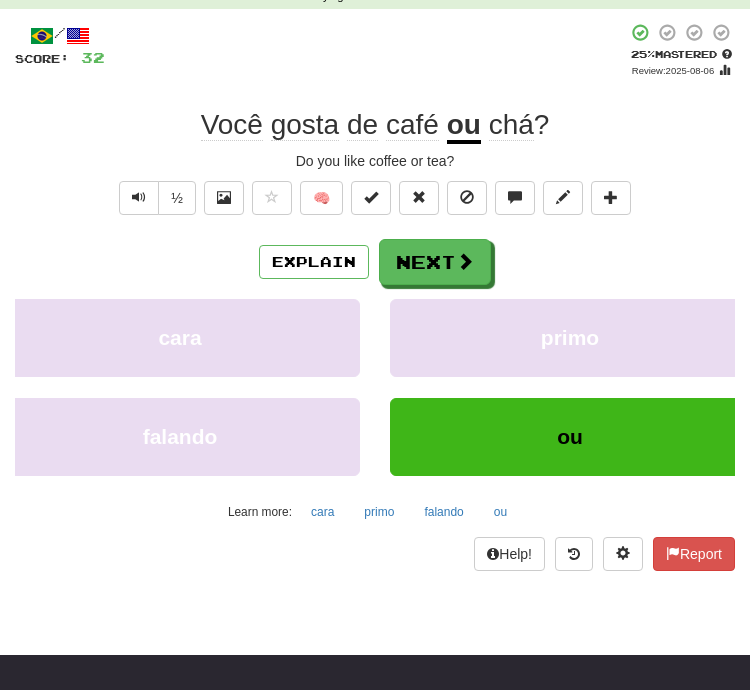 click at bounding box center [465, 261] 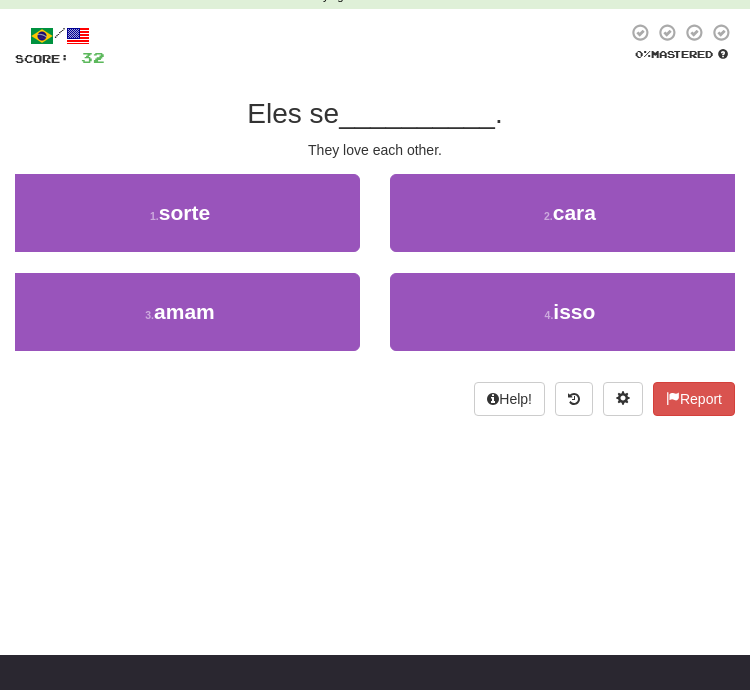 click on "3 .  amam" at bounding box center [180, 312] 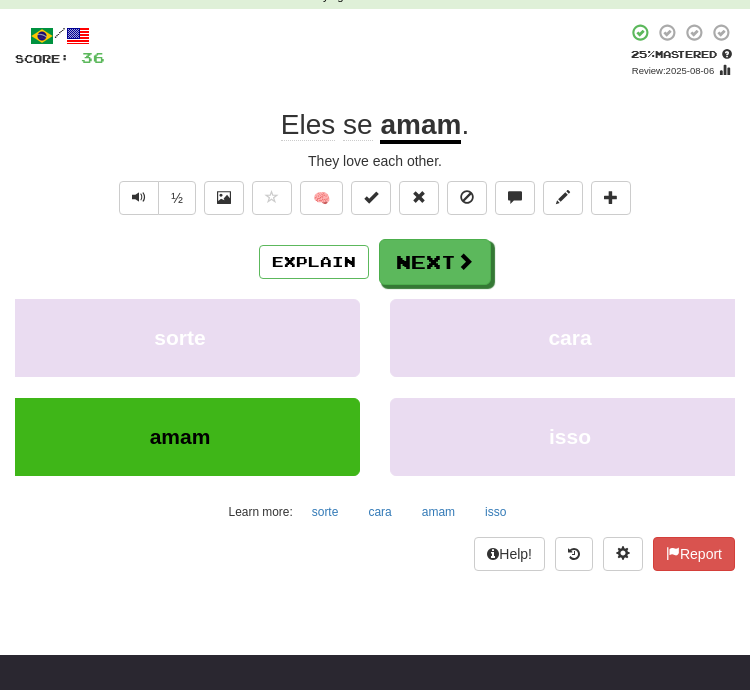 click on "Next" at bounding box center (435, 262) 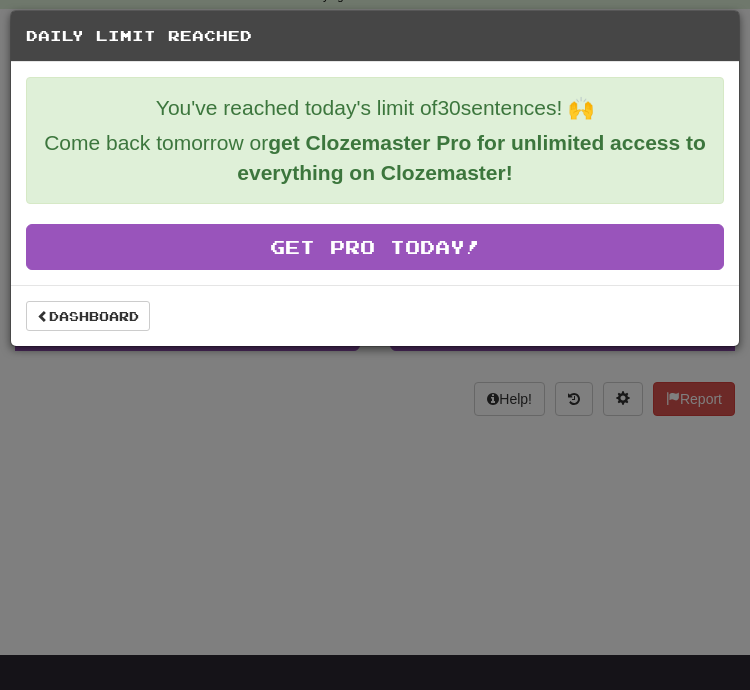 click on "Dashboard" at bounding box center (88, 316) 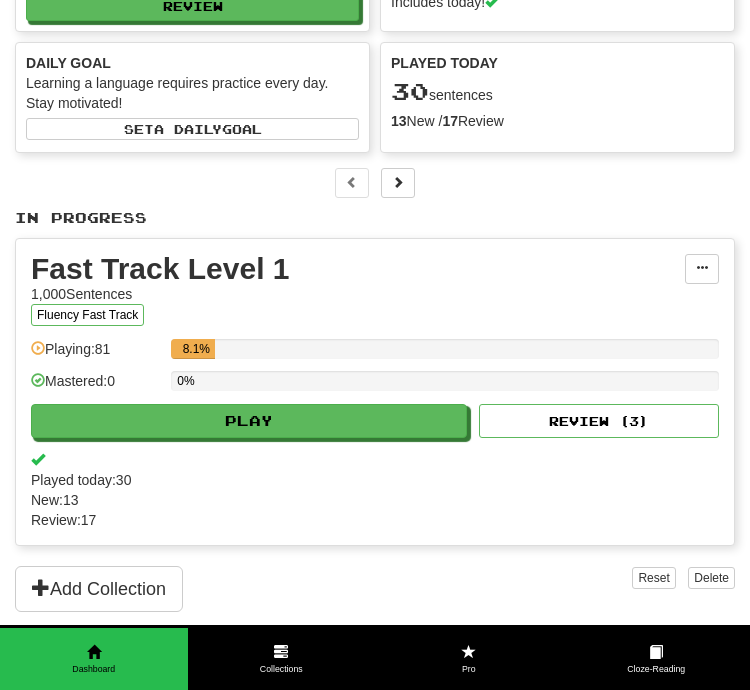 scroll, scrollTop: 0, scrollLeft: 0, axis: both 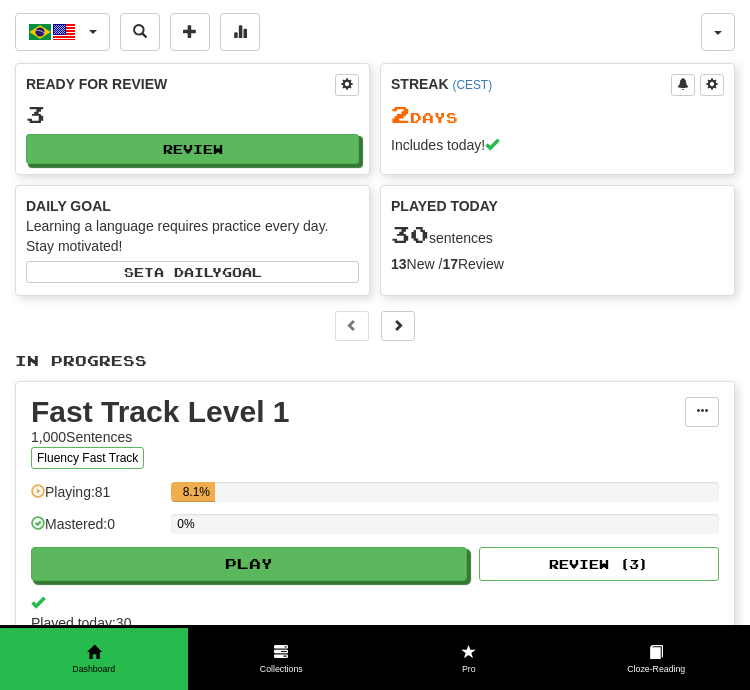 click at bounding box center (718, 32) 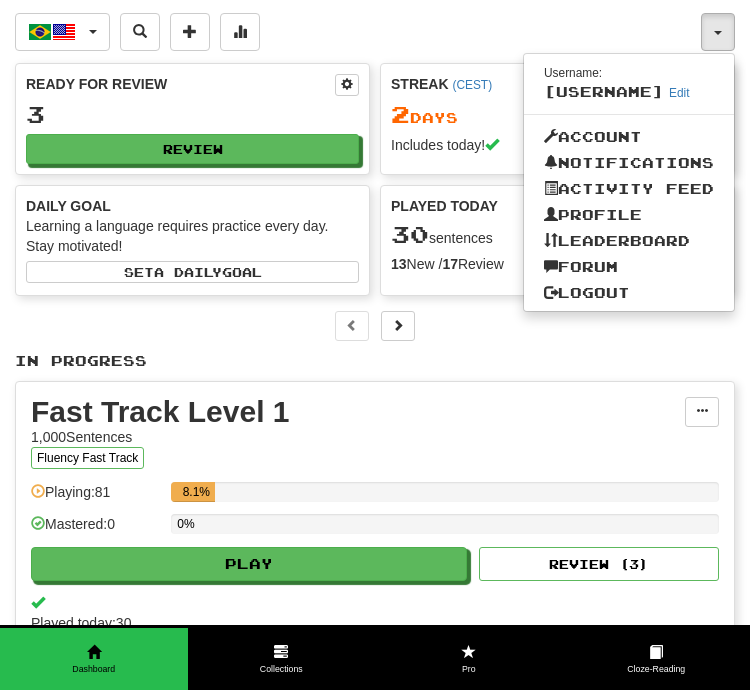 click on "Logout" at bounding box center (629, 293) 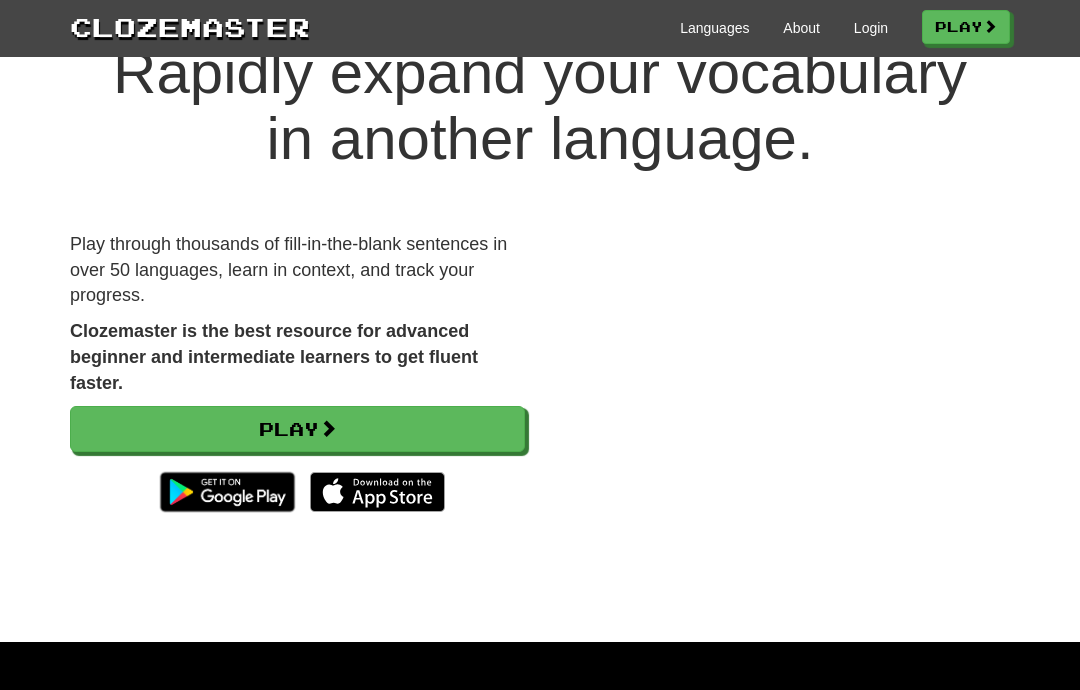 scroll, scrollTop: 0, scrollLeft: 0, axis: both 